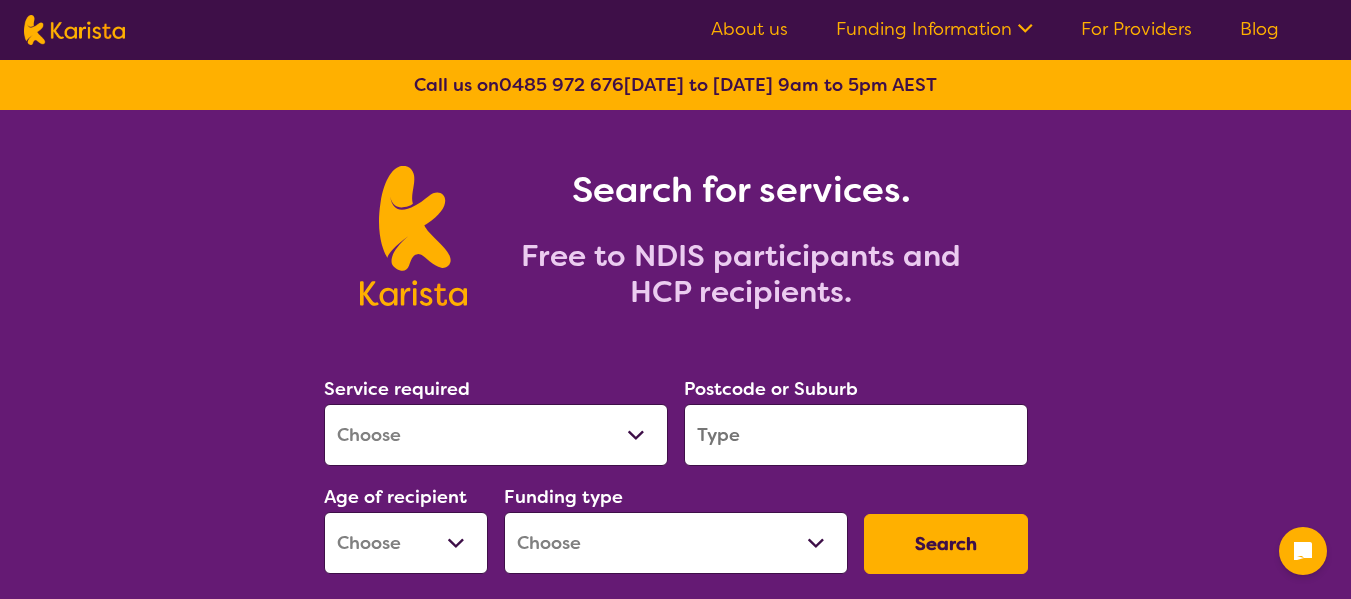 scroll, scrollTop: 0, scrollLeft: 0, axis: both 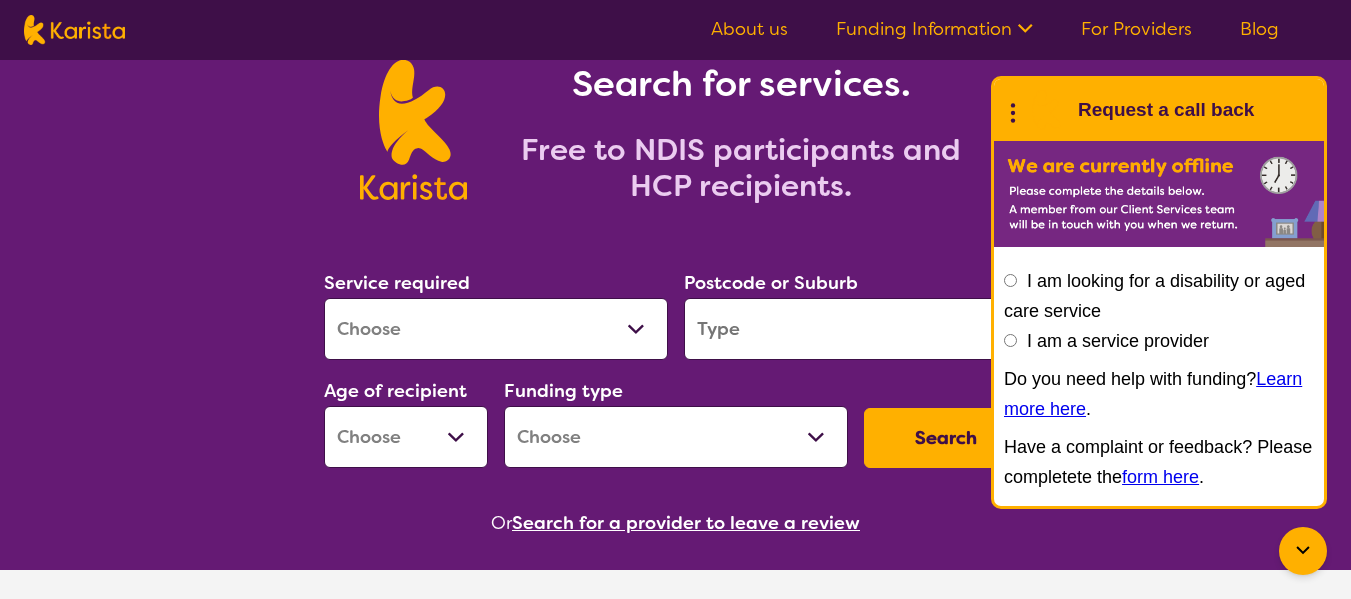 click on "About us Funding Information NDIS - National Disability Insurance Scheme HCP -  Home Care Package Funding For Providers Blog Call us on  [PHONE_NUMBER]  [DATE] to [DATE] 9am to 5pm AEST Search for services. Free to NDIS participants and HCP recipients. Service required Allied Health Assistant Assessment ([MEDICAL_DATA] or [MEDICAL_DATA]) Behaviour support Counselling Dietitian Domestic and home help Employment Support Exercise physiology Home Care Package Provider Key Worker NDIS Plan management NDIS Support Coordination Nursing services [MEDICAL_DATA] Personal care Physiotherapy [MEDICAL_DATA] Psychology Psychosocial Recovery Coach Respite [MEDICAL_DATA] Support worker Supported accommodation Postcode or Suburb Age of recipient Early Childhood - 0 to 9 Child - 10 to 11 Adolescent - 12 to 17 Adult - 18 to 64 Aged - [DEMOGRAPHIC_DATA]+ Funding type Home Care Package (HCP) National Disability Insurance Scheme (NDIS) I don't know Search Or   Search for a provider to leave a review How does [PERSON_NAME] work? [PERSON_NAME] provides a  free X 1 0485 972 676 2" at bounding box center (675, 1086) 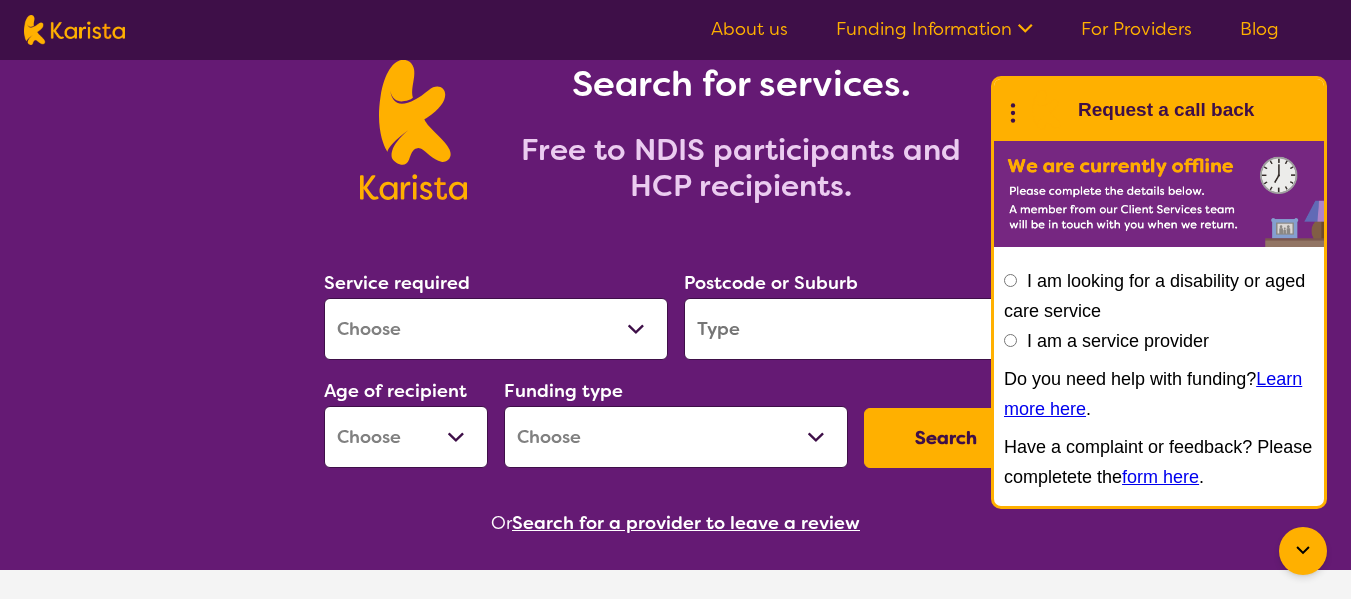 click on "For Providers" at bounding box center [1136, 29] 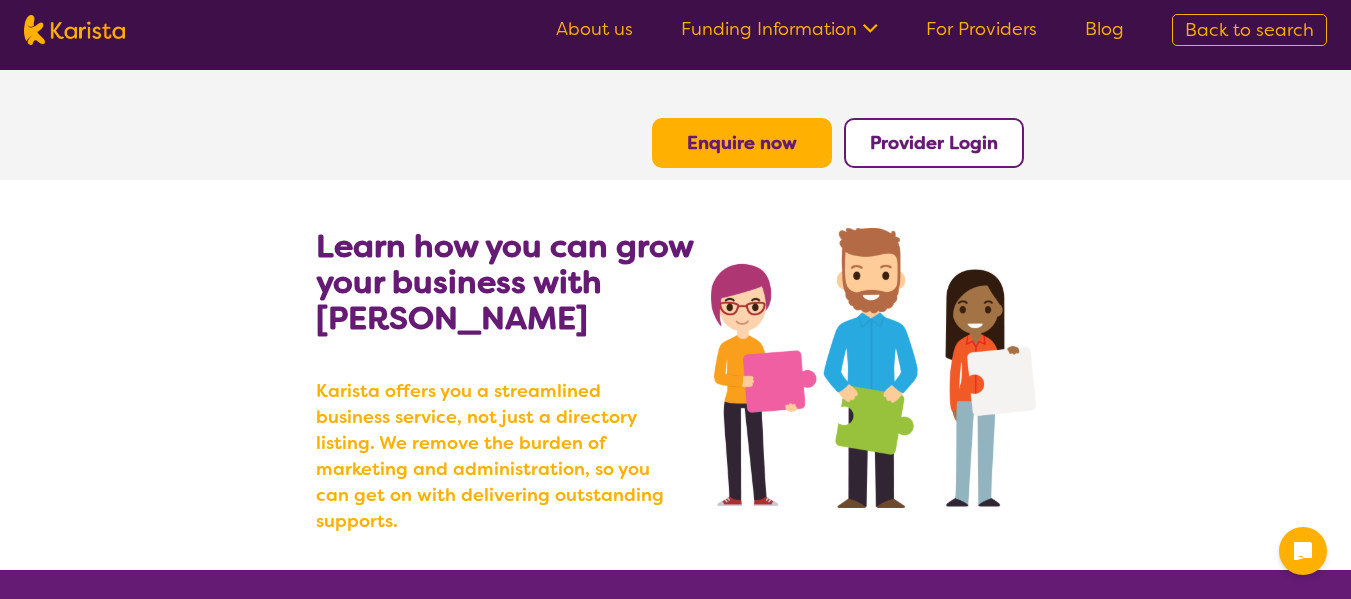 scroll, scrollTop: 0, scrollLeft: 0, axis: both 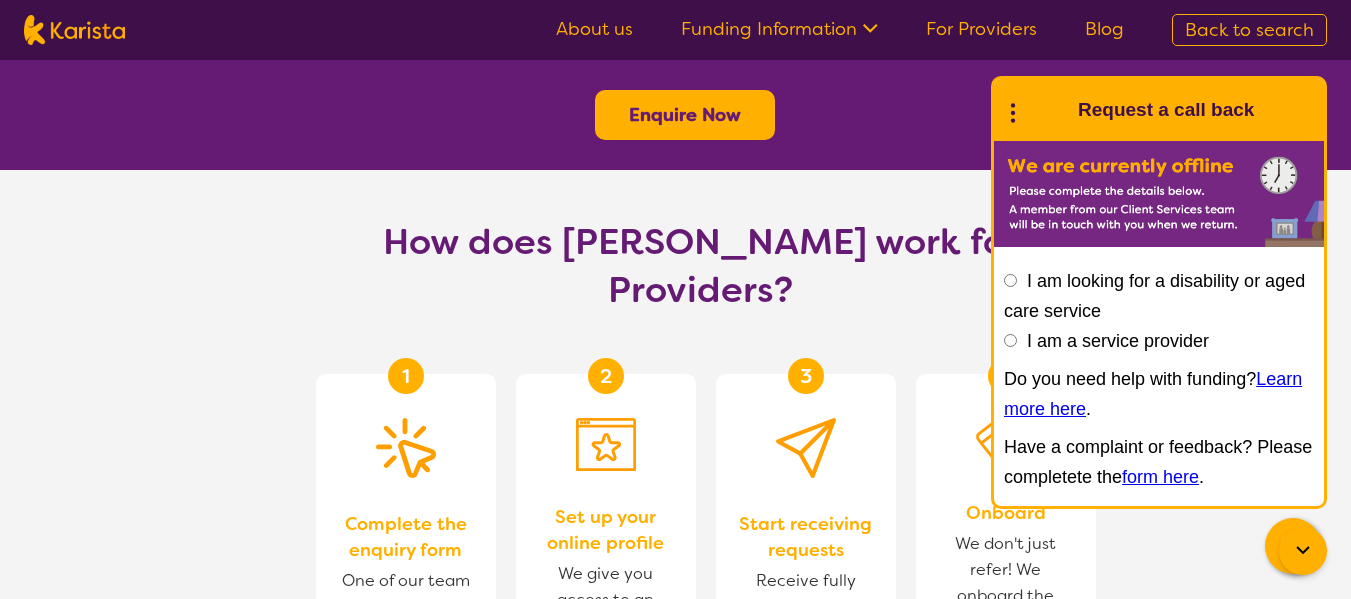 click on "I am a service provider" at bounding box center [1010, 340] 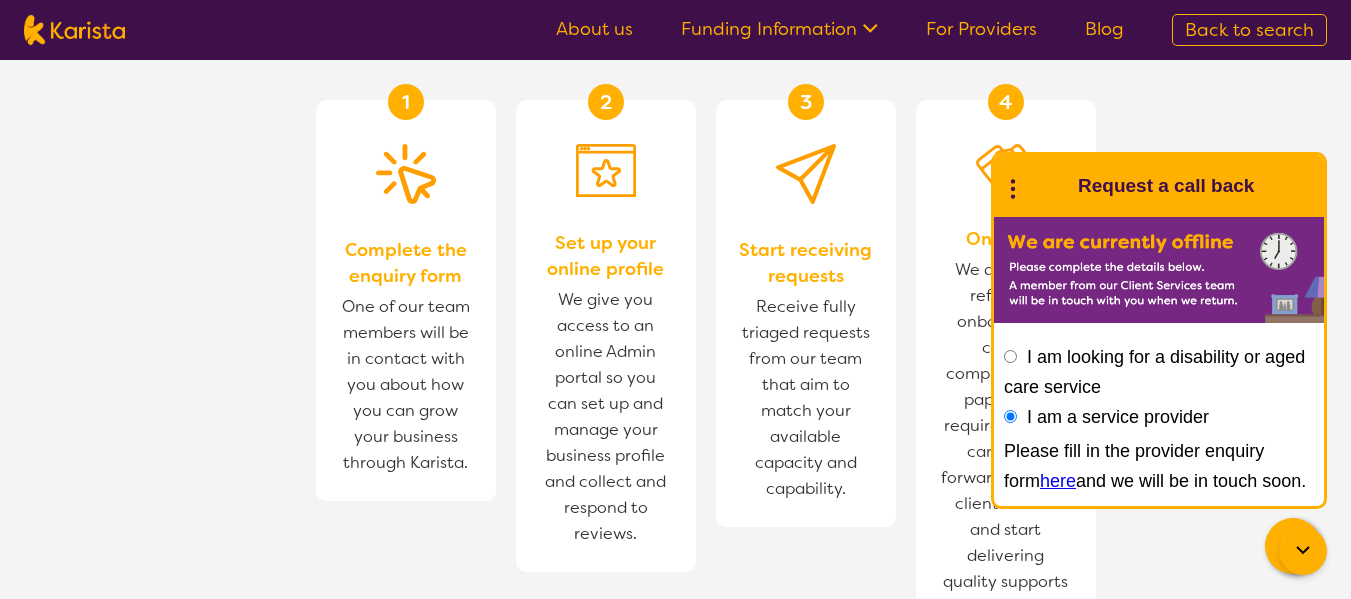 scroll, scrollTop: 1312, scrollLeft: 0, axis: vertical 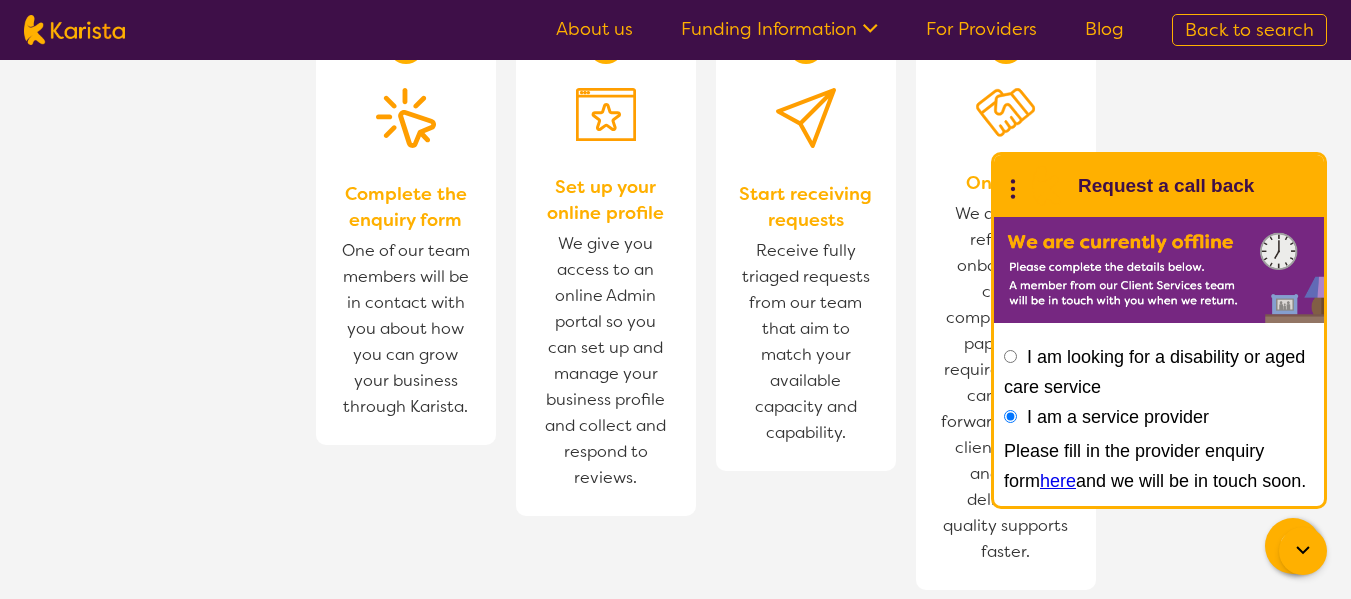 click on "here" at bounding box center (1058, 481) 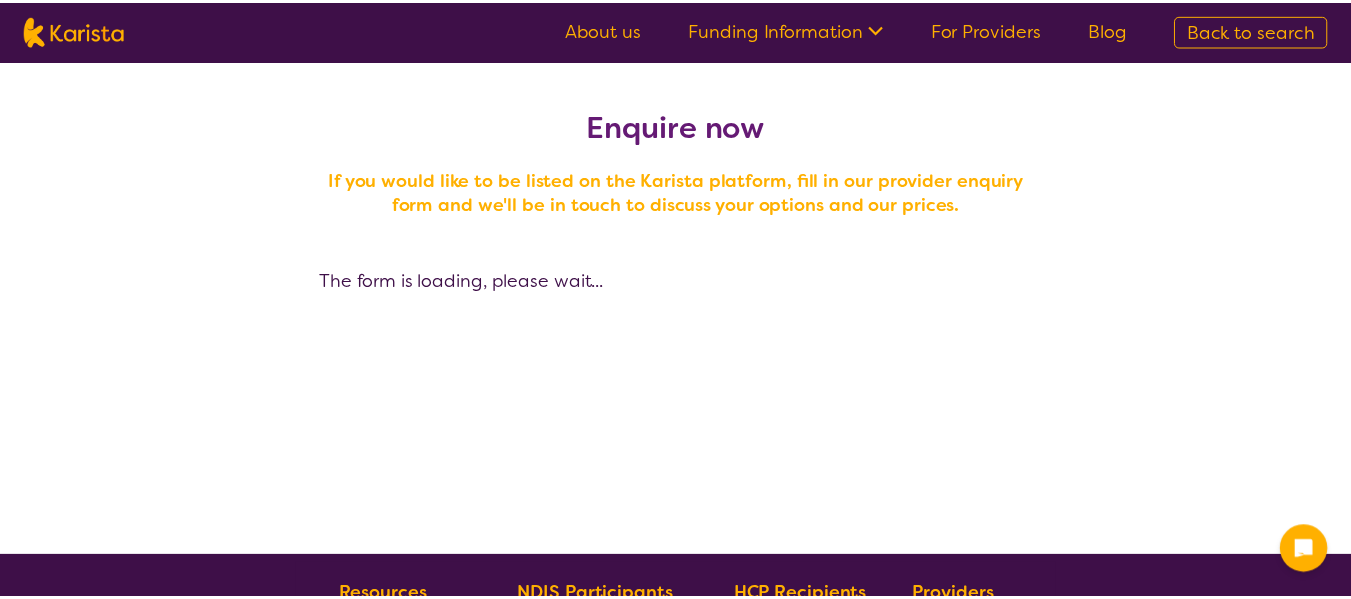 scroll, scrollTop: 0, scrollLeft: 0, axis: both 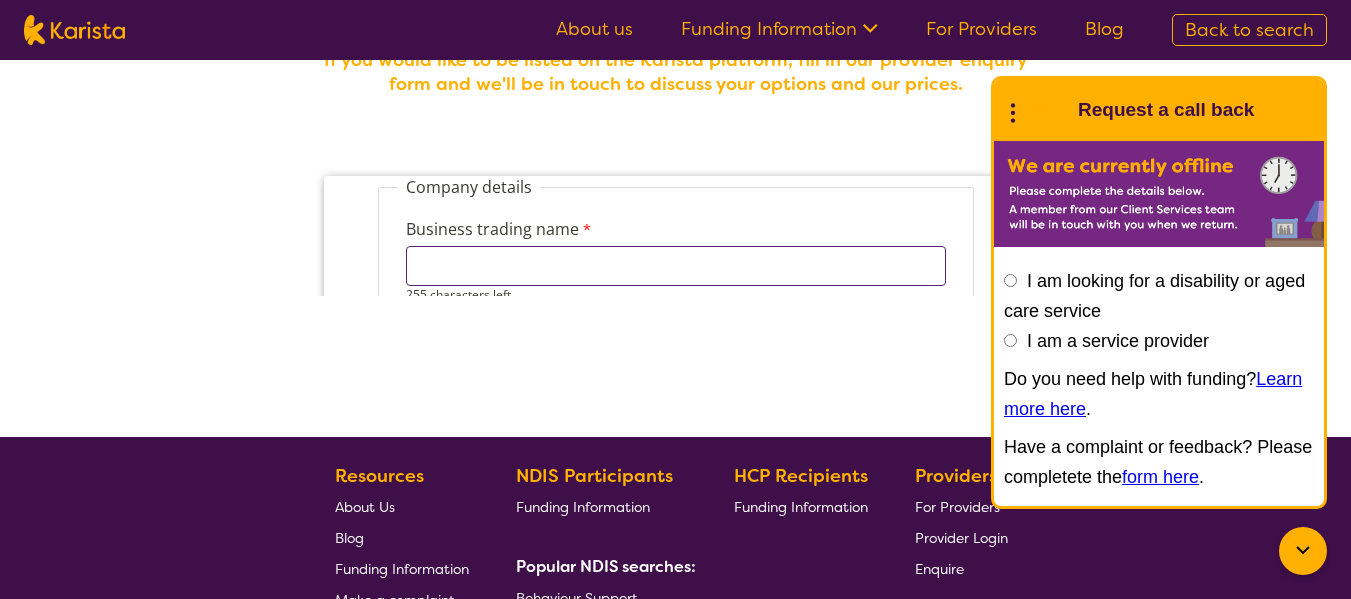 click on "Business trading name" at bounding box center [675, 266] 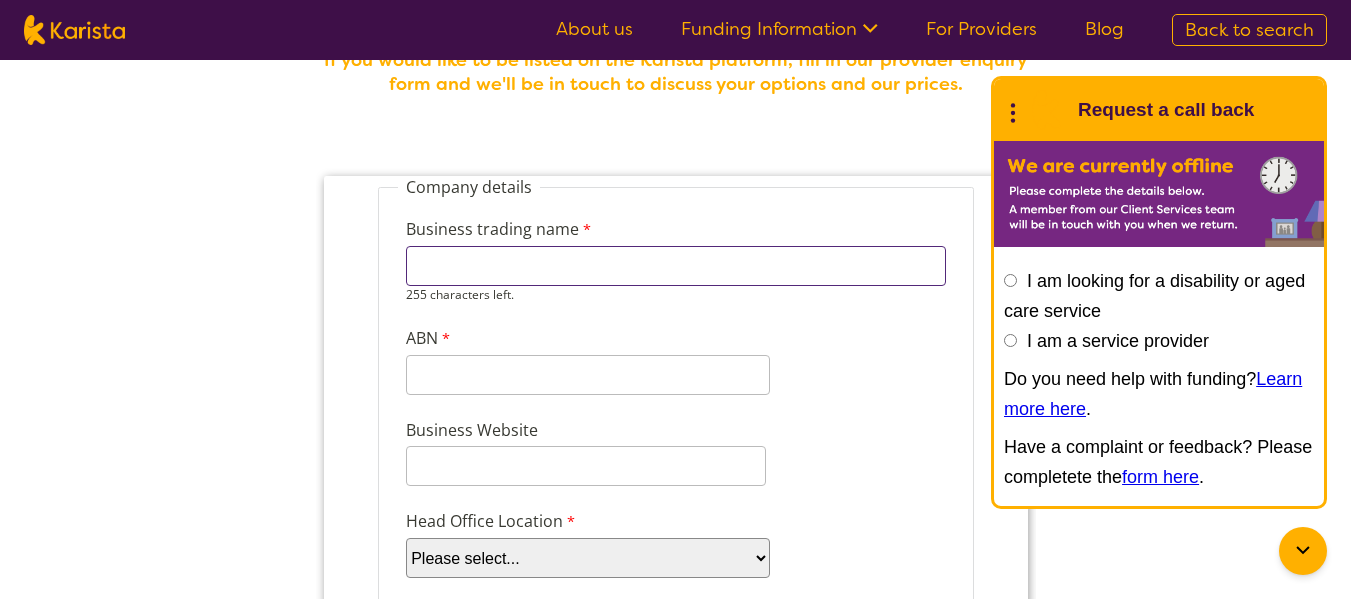 type on "Wema Care Group" 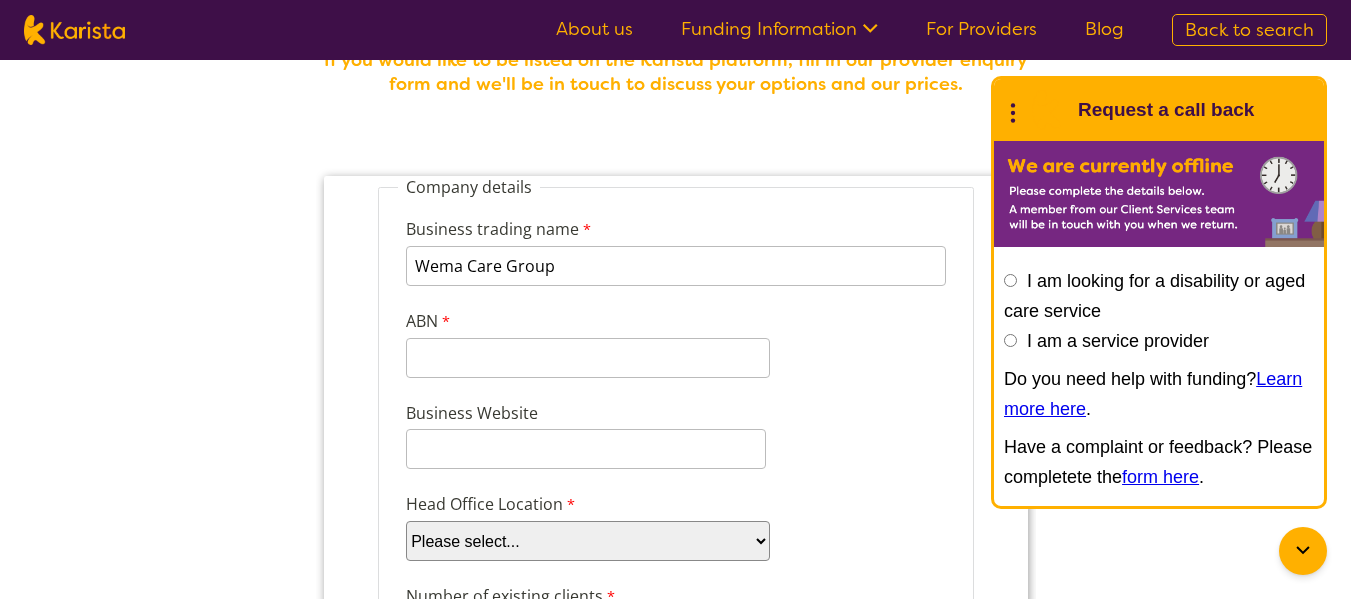 click on "Company details
Business trading name Wema Care Group 240 characters left.
ABN 11 characters left.
Business Website
Head Office Location Please select...
ACT
NSW
NT
QLD
SA
TAS
VIC
WA
Number of existing clients 8 characters left.
Business Type Please select...
Company
Individual/Sole Trader
Other (please specify)
Other (please specify) 255 characters left.
What services do you provide? (Choose all that apply) Behaviour support Counselling Dietitian Domestic and home help Exercise physiology Home Care Package NDIS Plan management NDIS Support Coordination Nursing services Occupational therapy Personal care Physiotherapy Podiatry Psychology Psychosocial recovery coach Respite Skills support - school, work, life Social activities Speech therapy Support worker Supported independent living Other
Other services (please describe)
Which states do you operate in?  Australian Capital Territory New South Wales Northern Territory" at bounding box center (675, 1126) 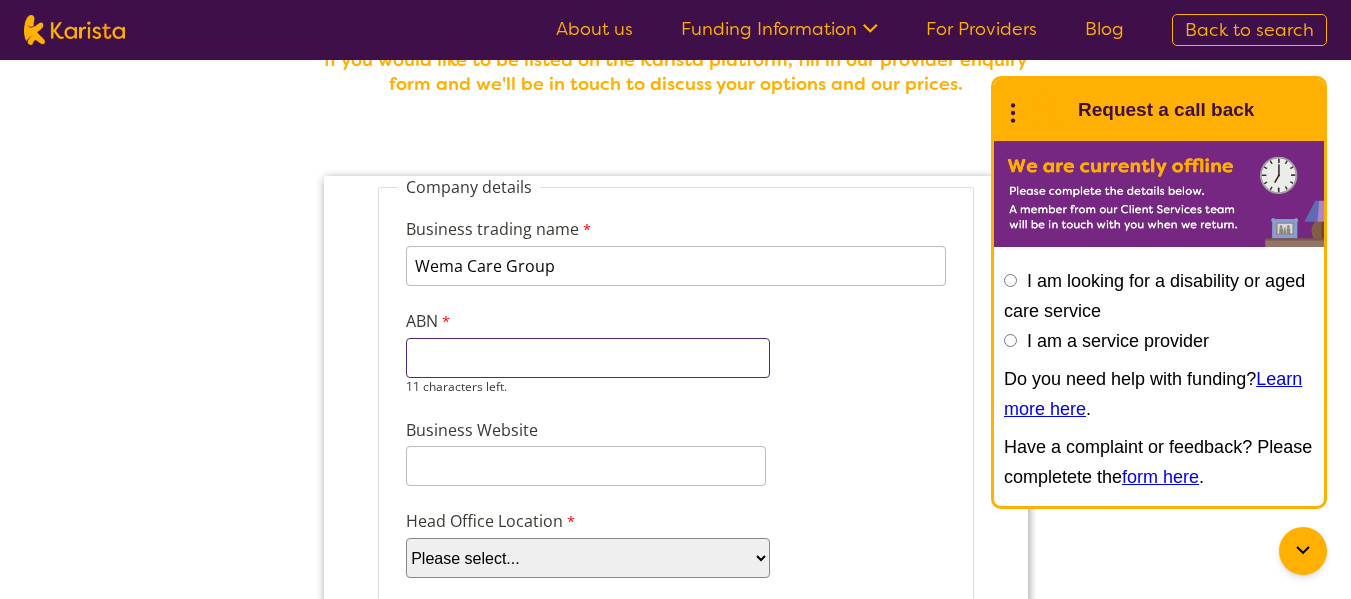 click on "ABN" at bounding box center [587, 358] 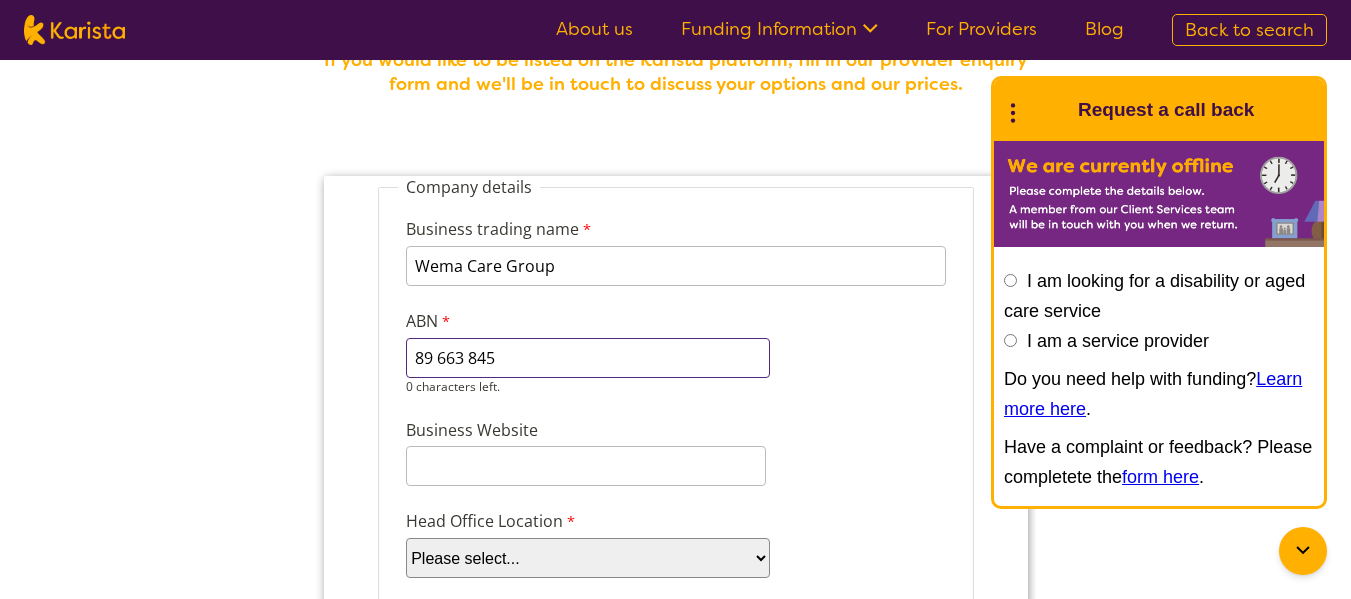 click on "89 663 845" at bounding box center (587, 358) 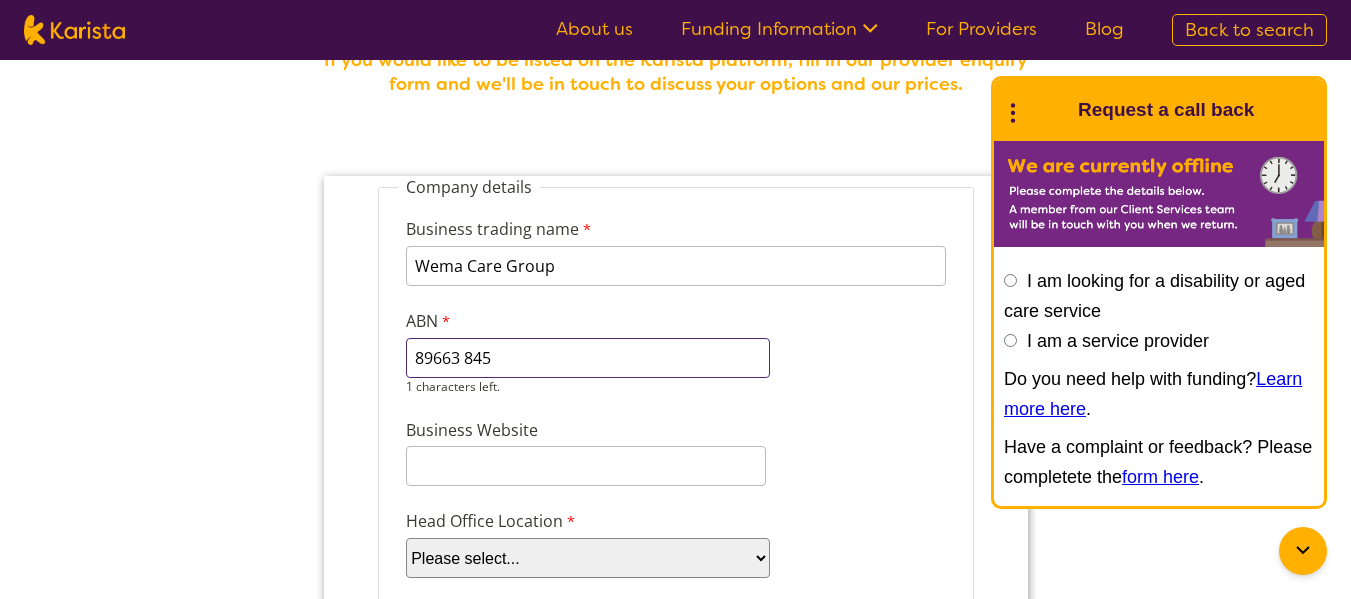 click on "89663 845" at bounding box center [587, 358] 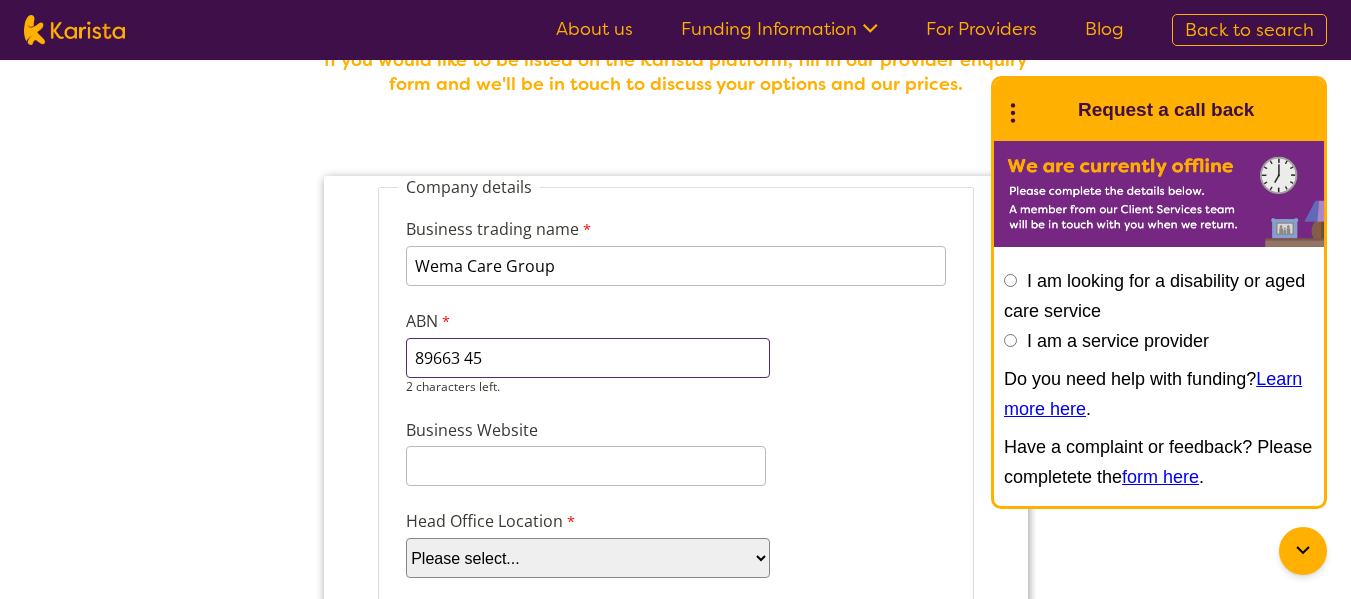 click on "89663 45" at bounding box center (587, 358) 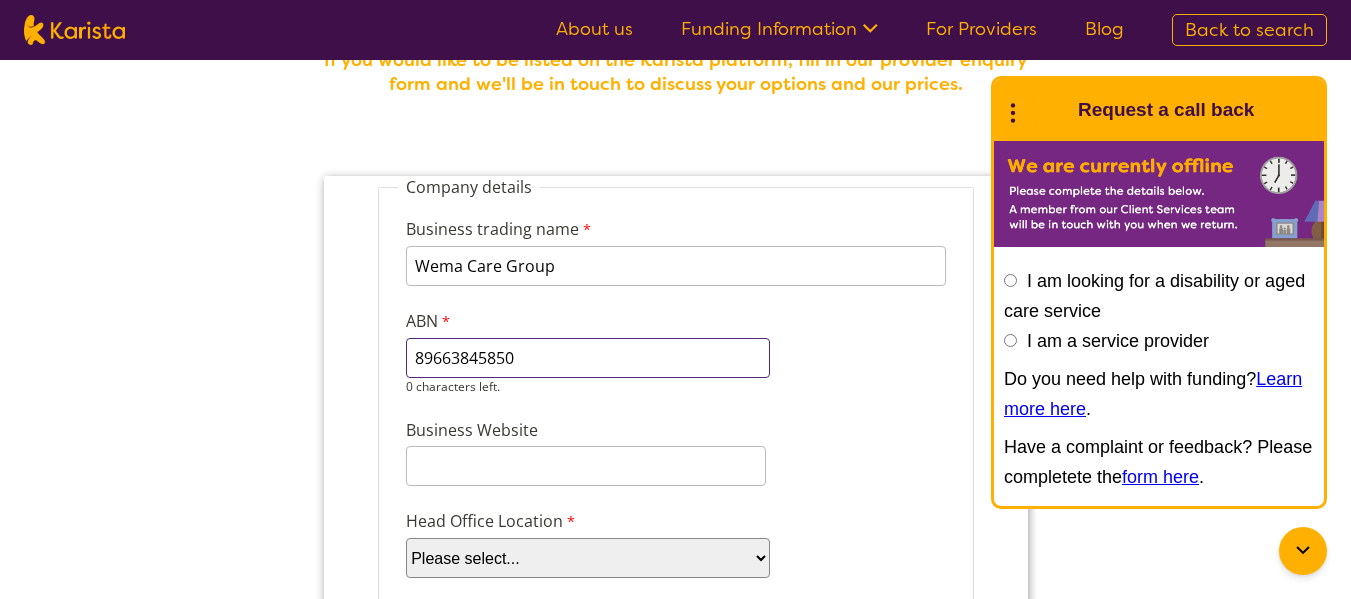 type on "89663845850" 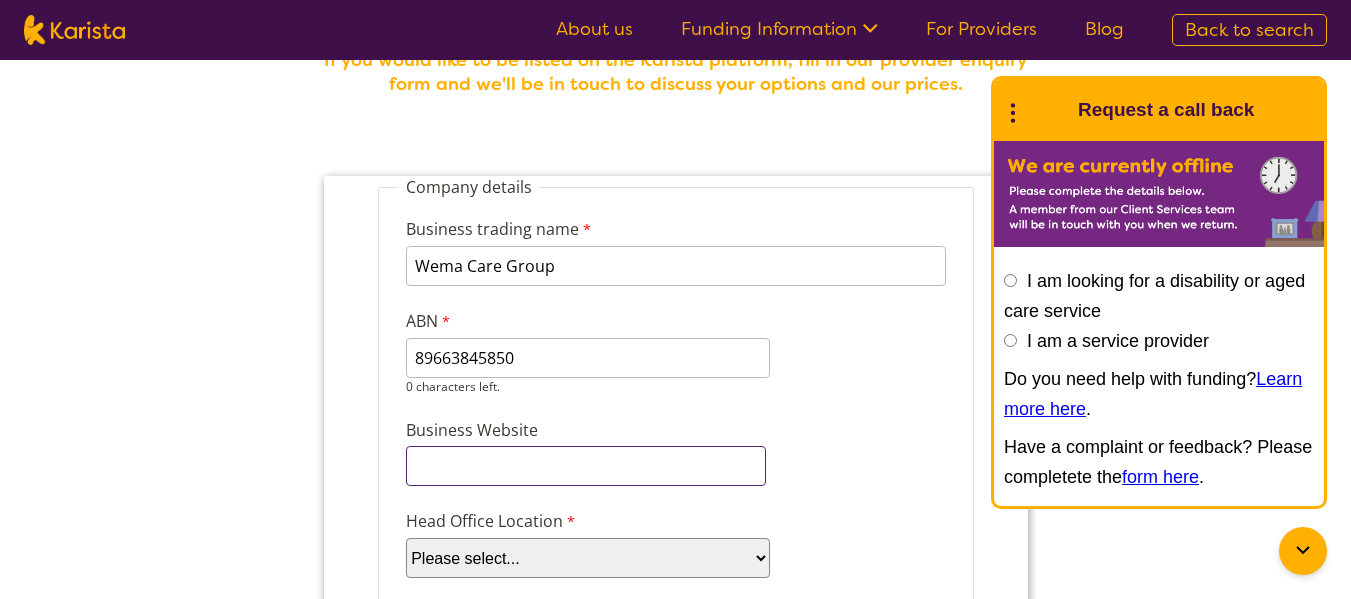 click on "Business Website" at bounding box center (585, 466) 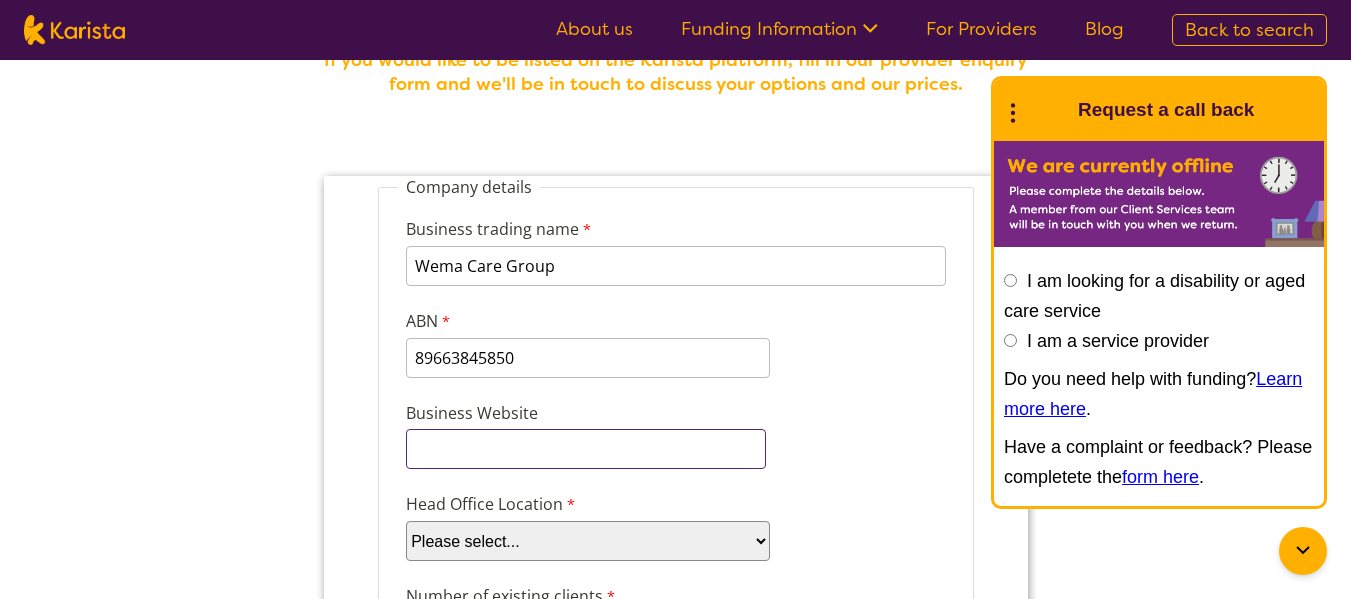 paste on "https://www.wemacaregroup.com/" 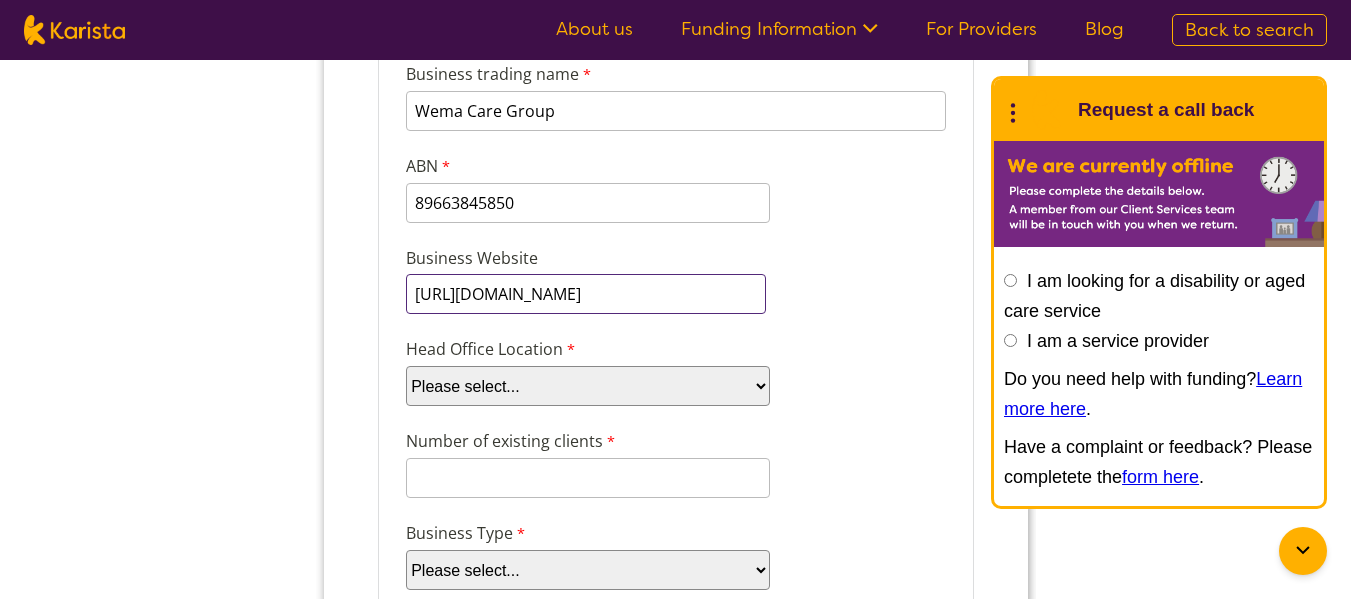 scroll, scrollTop: 325, scrollLeft: 0, axis: vertical 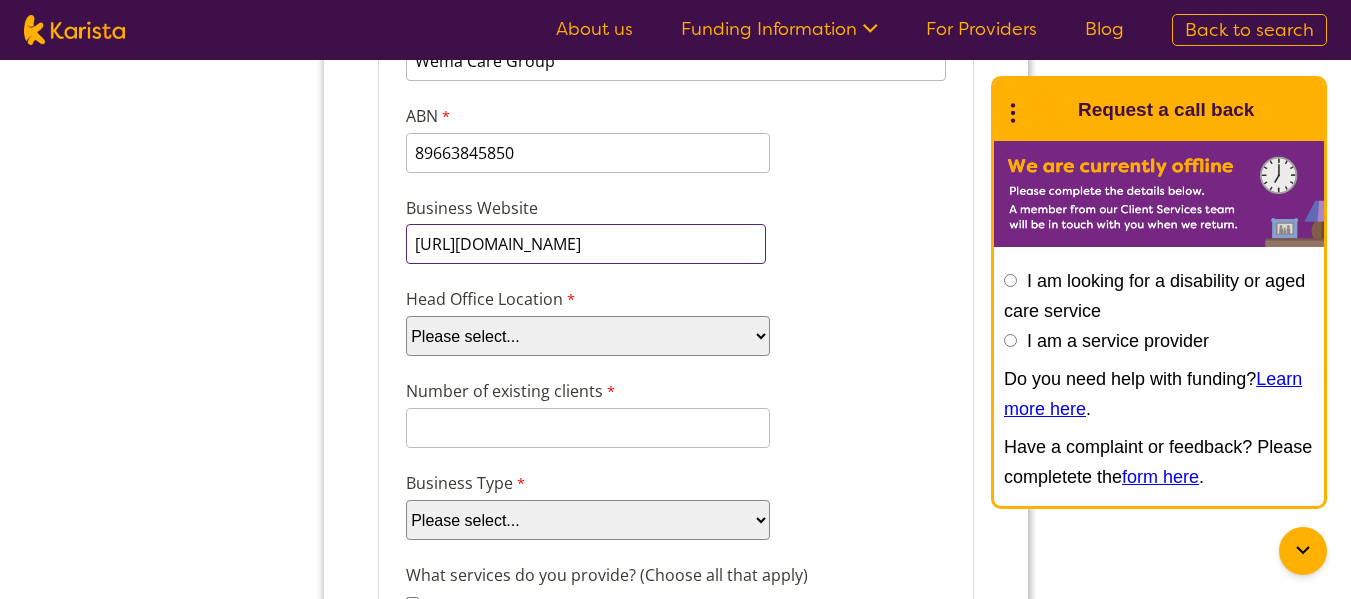 type on "https://www.wemacaregroup.com/" 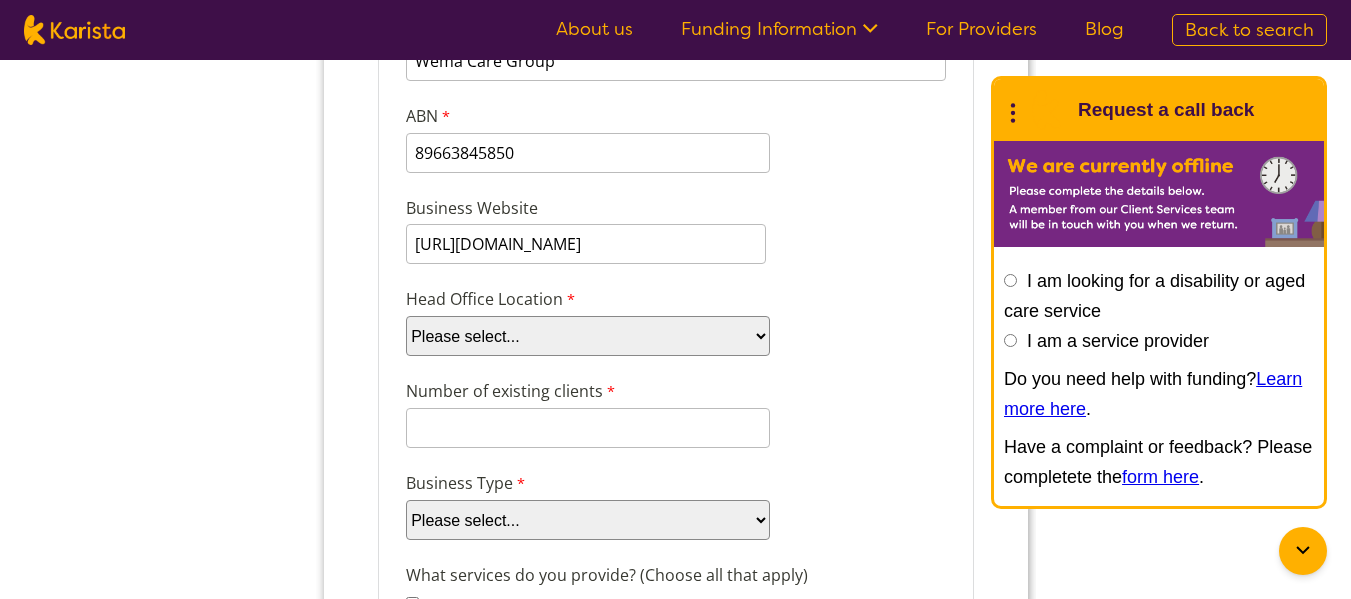 click on "Company details
Business trading name Wema Care Group 240 characters left.
ABN 89663845850 0 characters left.
Business Website https://www.wemacaregroup.com/
Head Office Location Please select...
ACT
NSW
NT
QLD
SA
TAS
VIC
WA
Number of existing clients 8 characters left.
Business Type Please select...
Company
Individual/Sole Trader
Other (please specify)
Other (please specify) 255 characters left.
What services do you provide? (Choose all that apply) Behaviour support Counselling Dietitian Domestic and home help Exercise physiology Home Care Package NDIS Plan management NDIS Support Coordination Nursing services Occupational therapy Personal care Physiotherapy Podiatry Psychology Psychosocial recovery coach Respite Skills support - school, work, life Social activities Speech therapy Support worker Supported independent living Other
Other services (please describe)
Which states do you operate in?  New South Wales Tasmania" at bounding box center (675, 921) 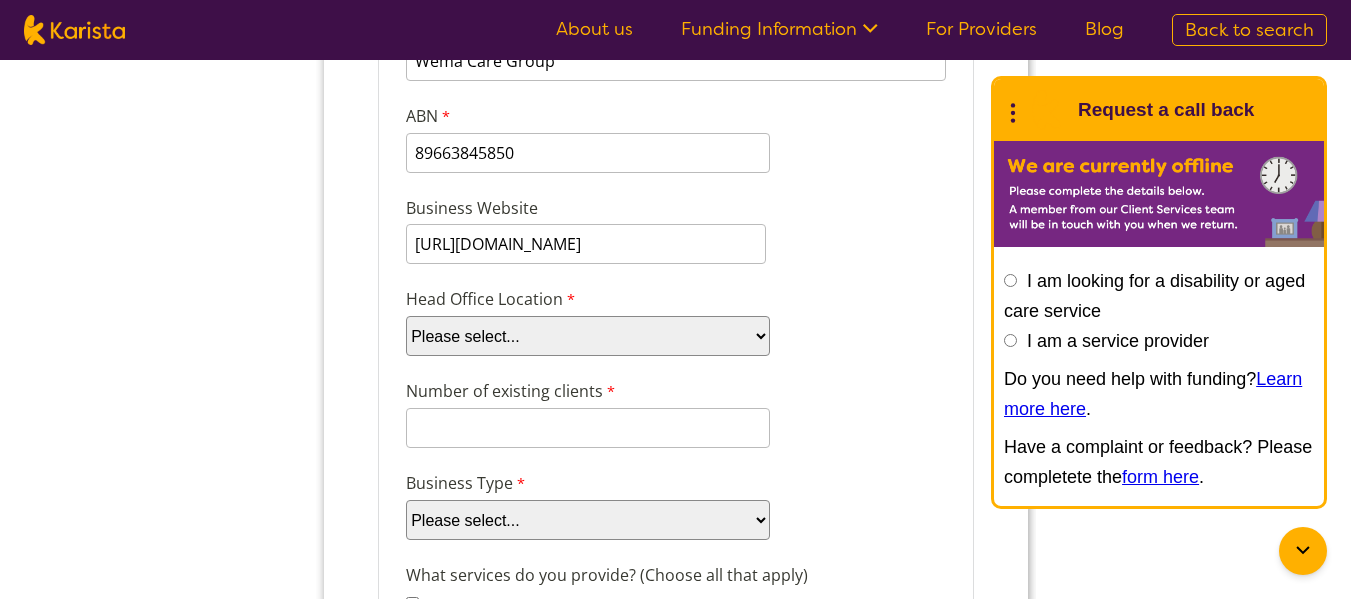 click on "Please select...
ACT
NSW
NT
QLD
SA
TAS
VIC
WA" at bounding box center (587, 336) 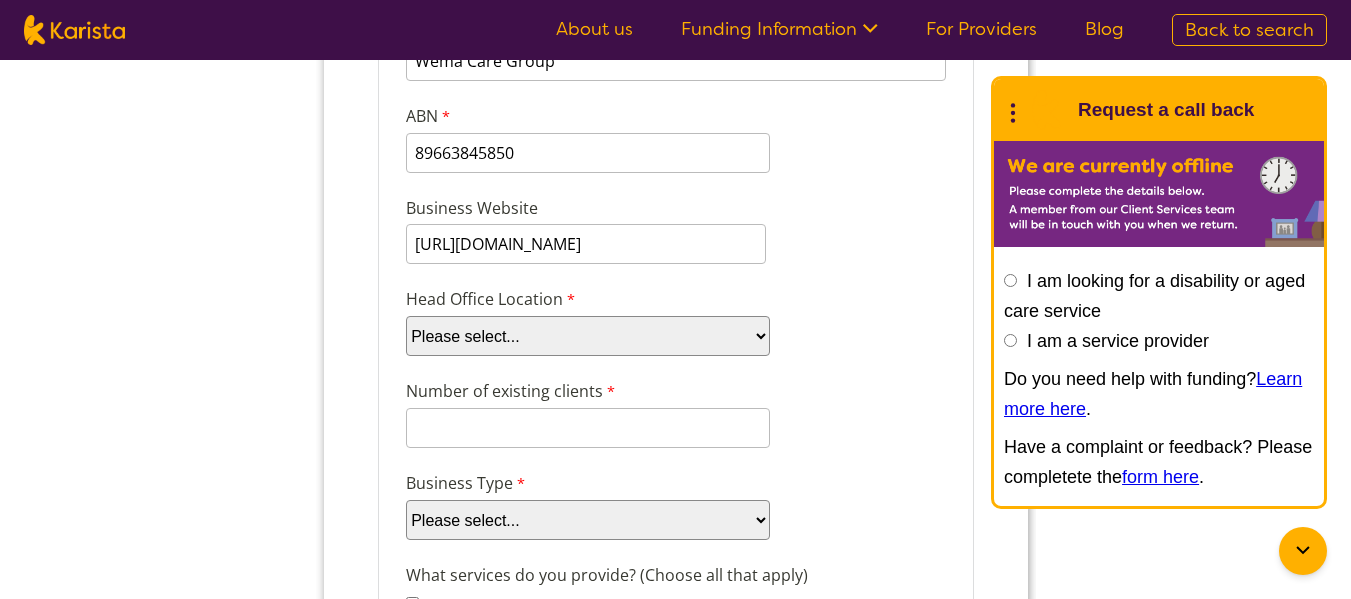 select on "tfa_101" 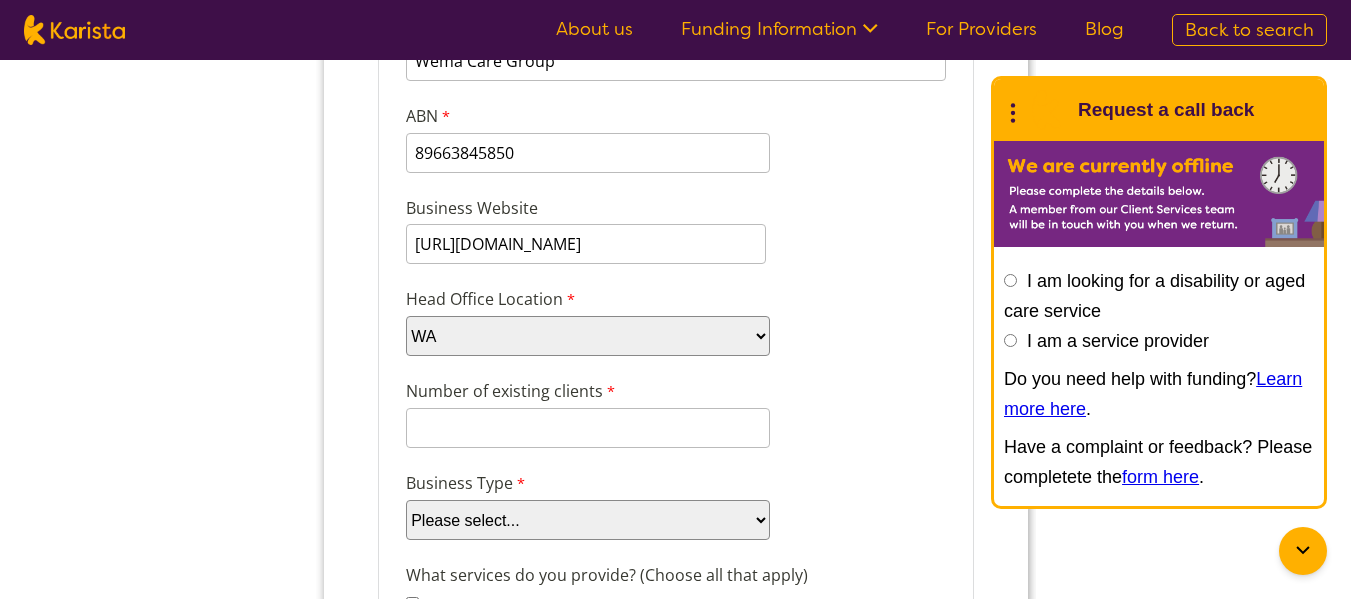 click on "Please select...
ACT
NSW
NT
QLD
SA
TAS
VIC
WA" at bounding box center (587, 336) 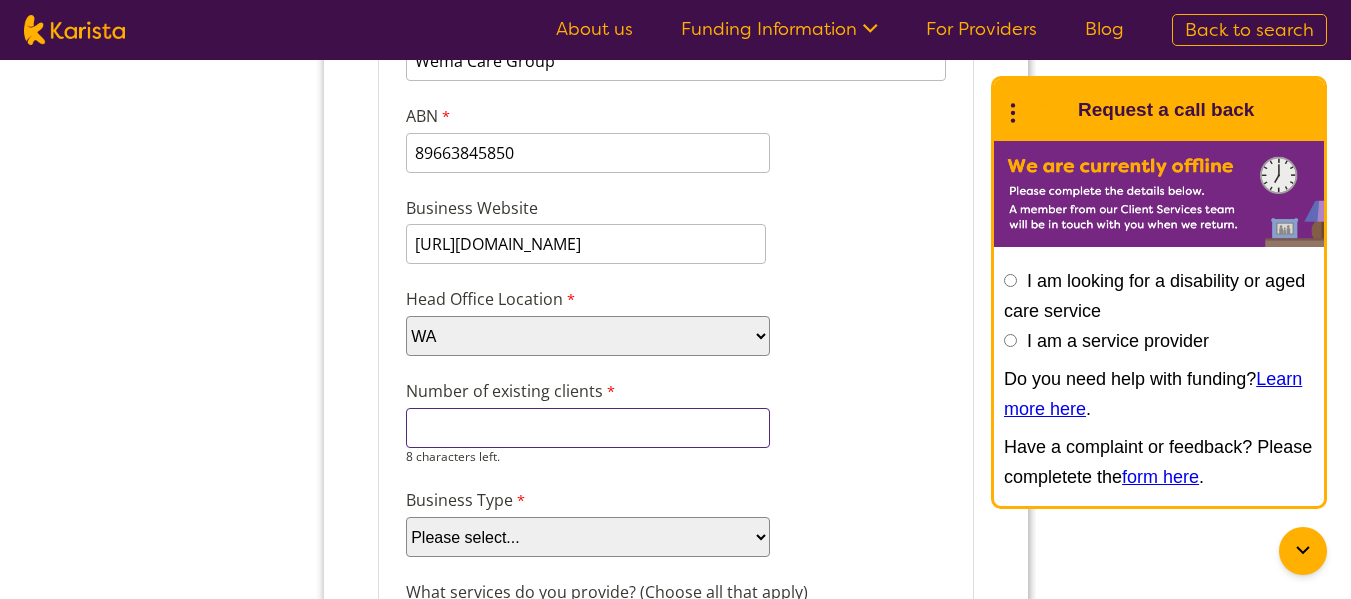 click on "Number of existing clients" at bounding box center [587, 428] 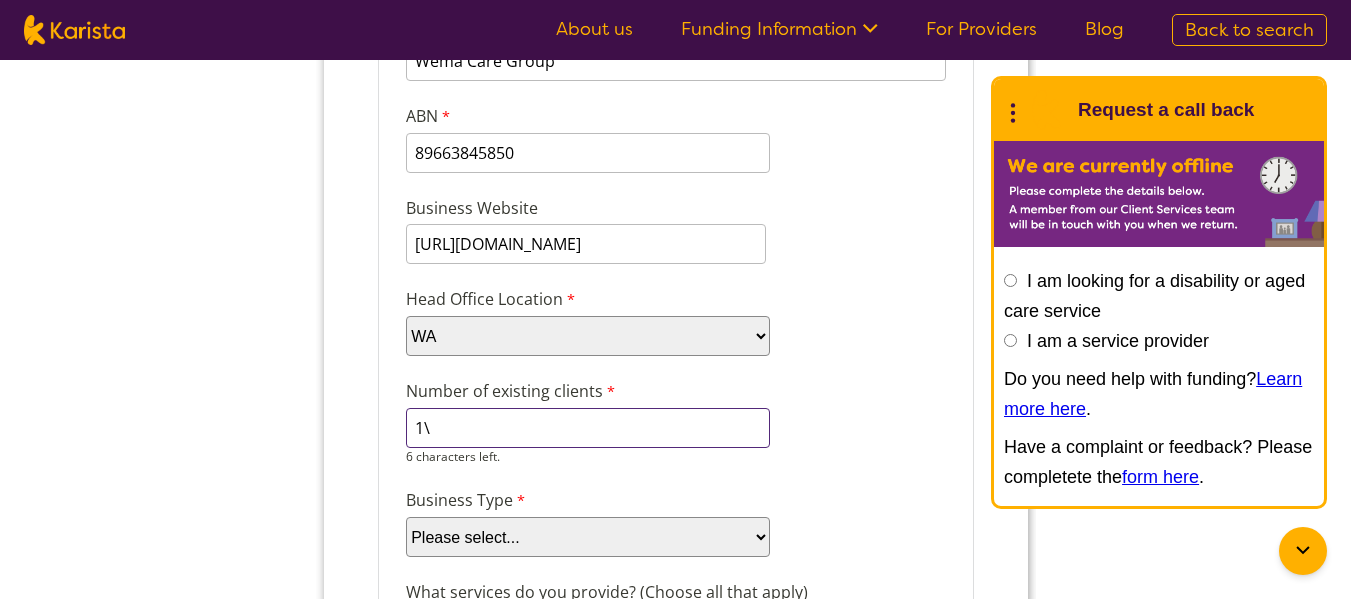 type on "1" 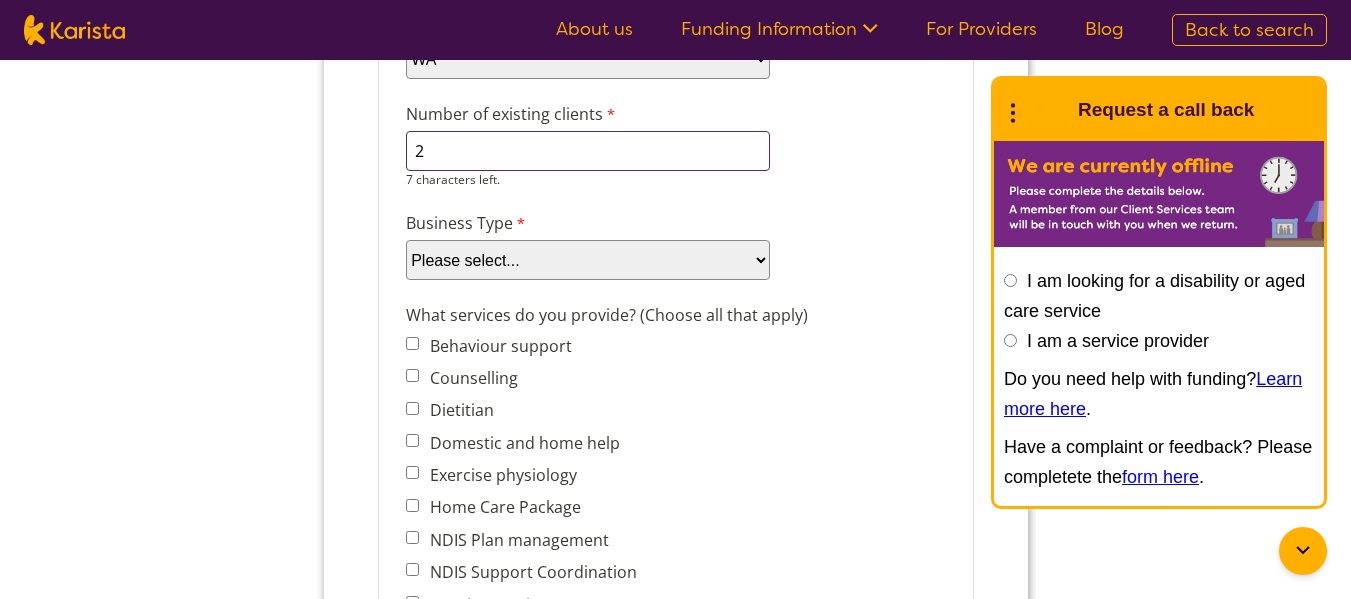 scroll, scrollTop: 637, scrollLeft: 0, axis: vertical 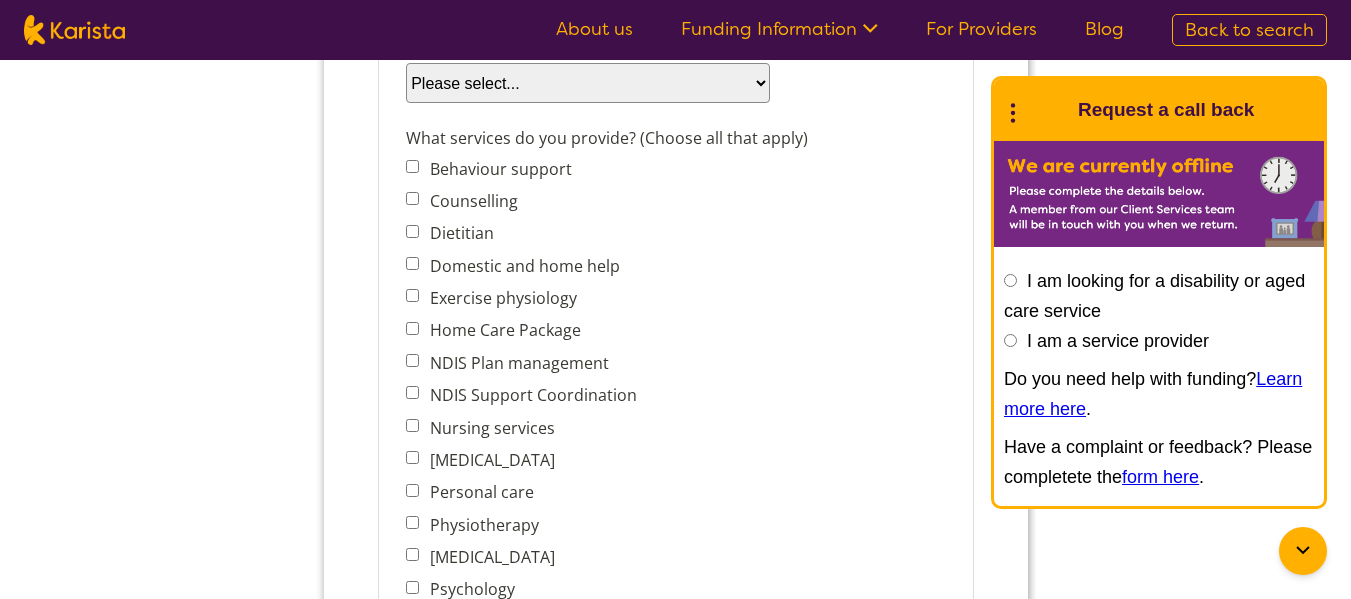 type on "2" 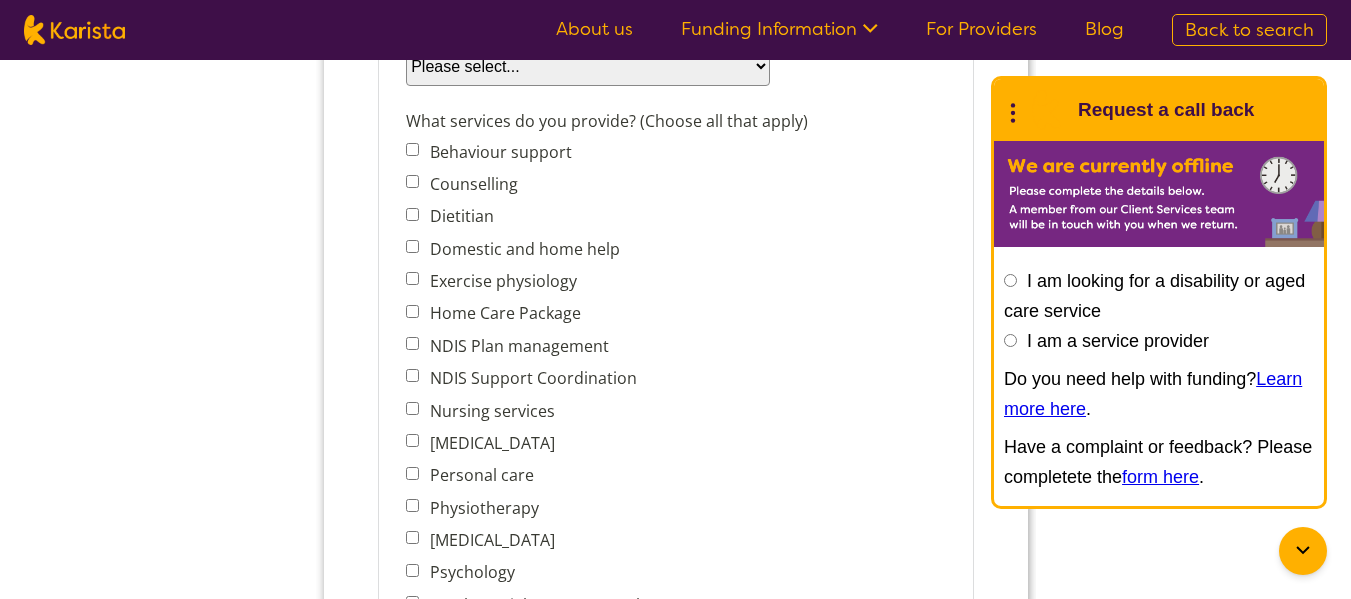 click on "Counselling" at bounding box center (411, 181) 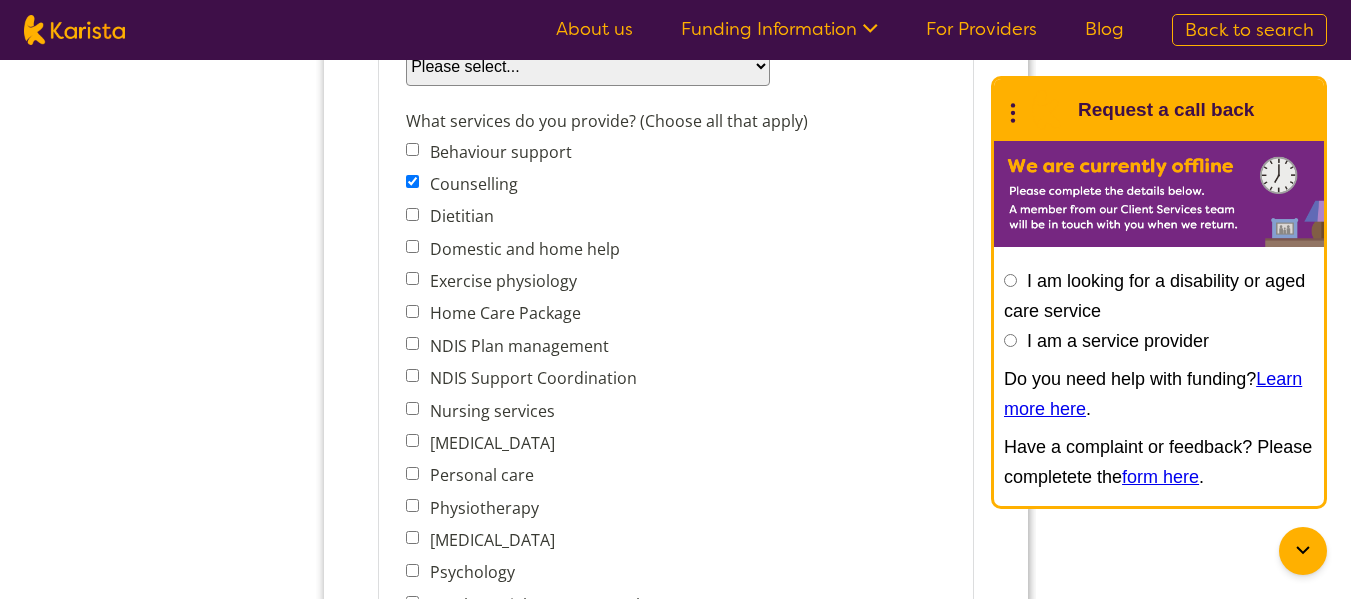 click on "Domestic and home help" at bounding box center [411, 246] 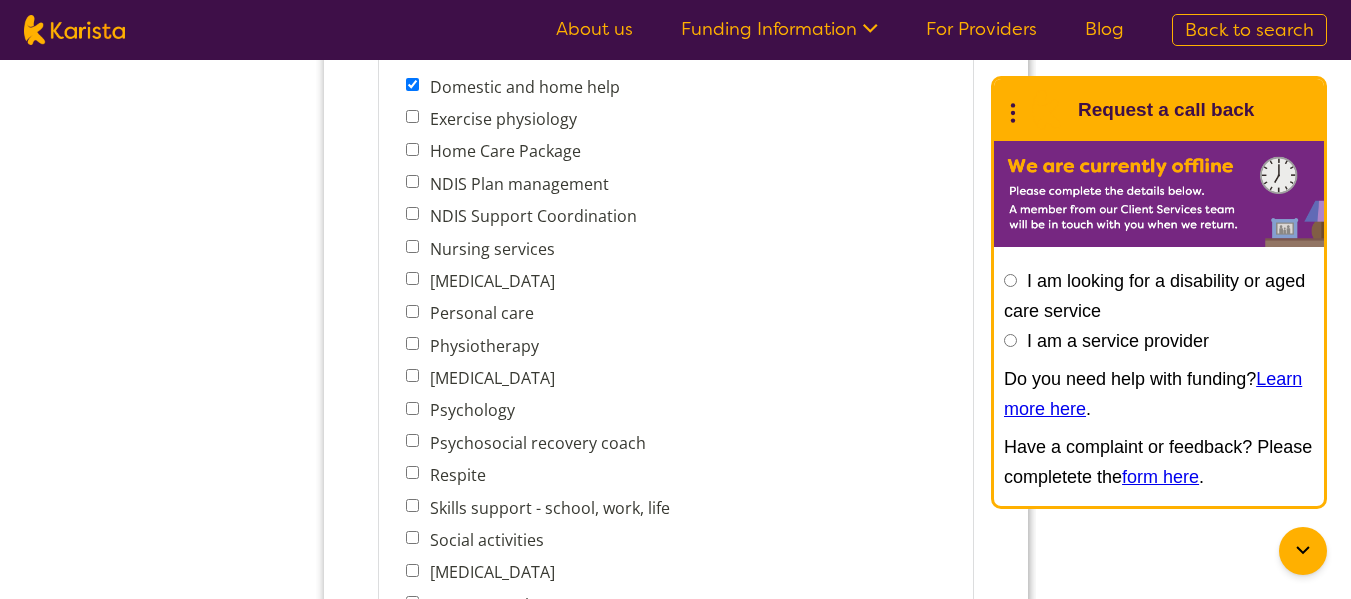scroll, scrollTop: 948, scrollLeft: 0, axis: vertical 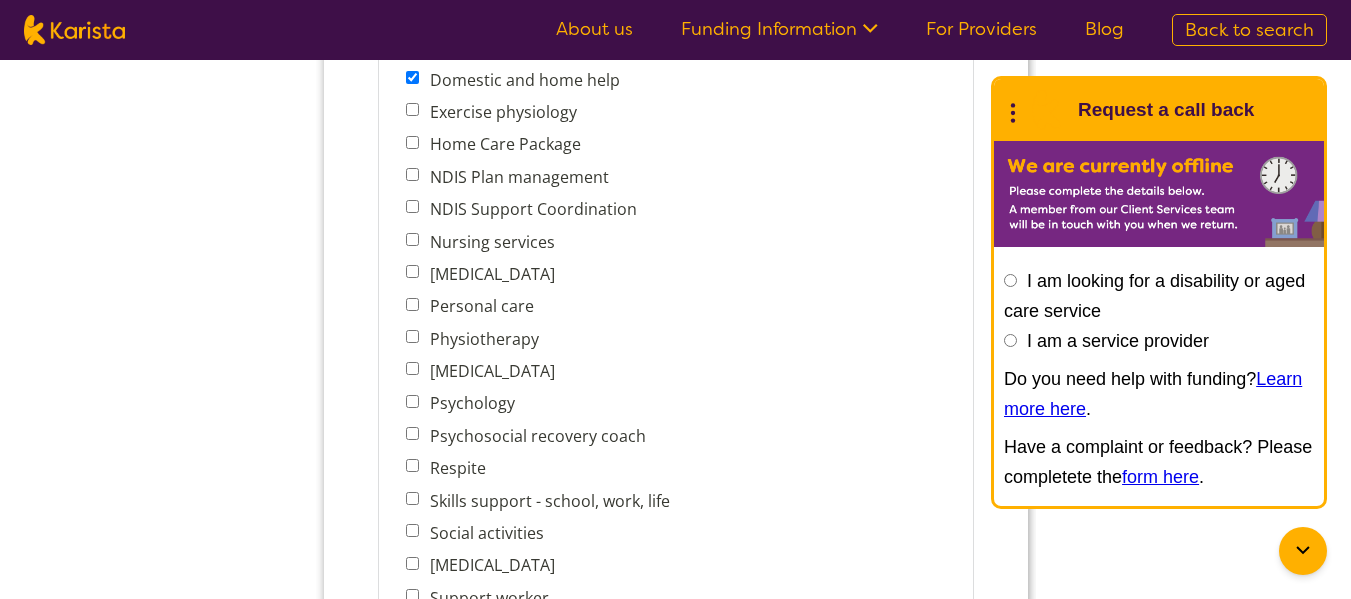 click on "Home Care Package" at bounding box center (411, 142) 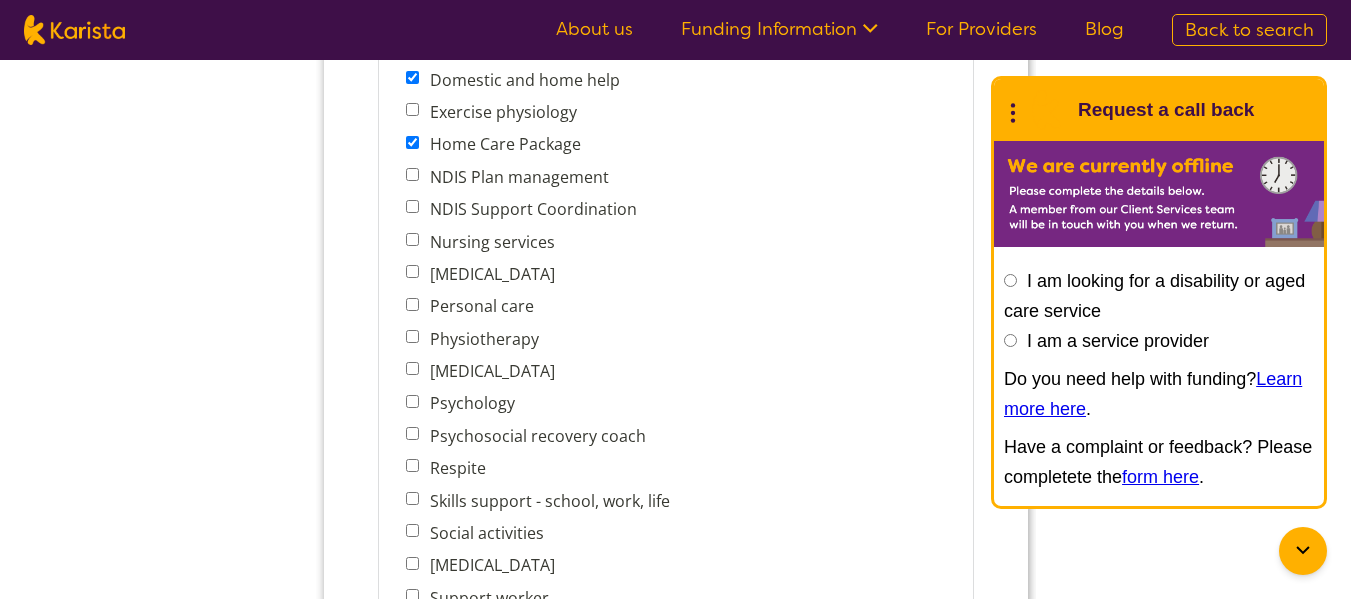 click on "NDIS Support Coordination" at bounding box center (411, 206) 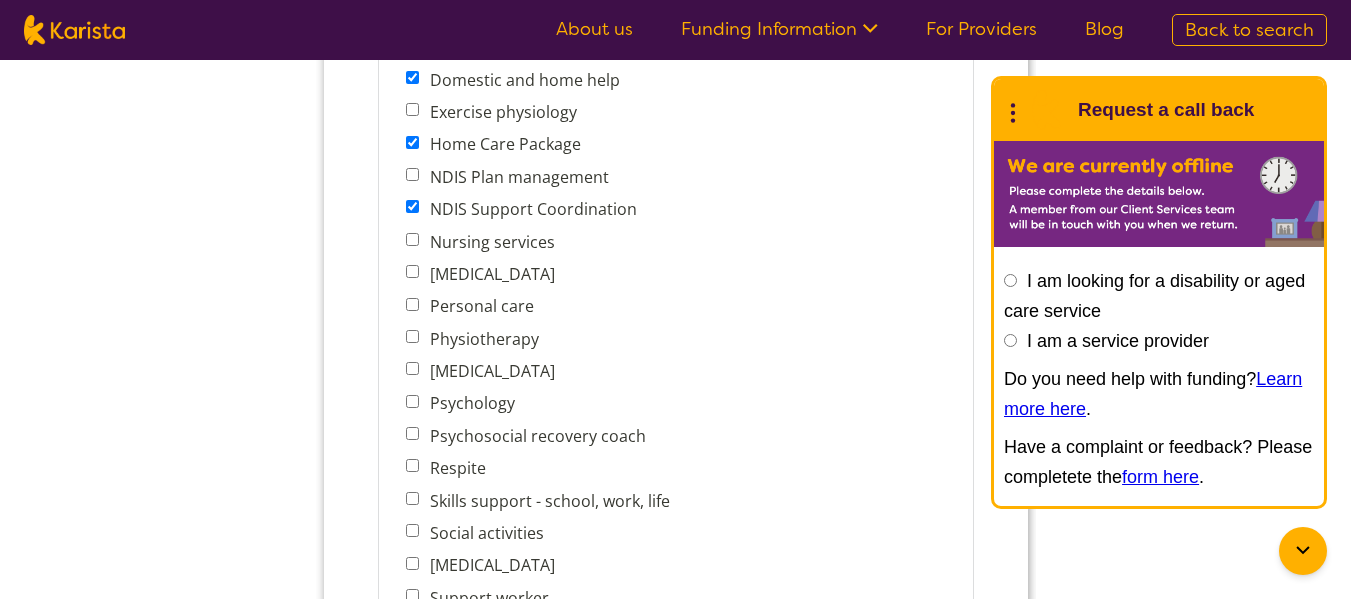 click on "Nursing services" at bounding box center [411, 239] 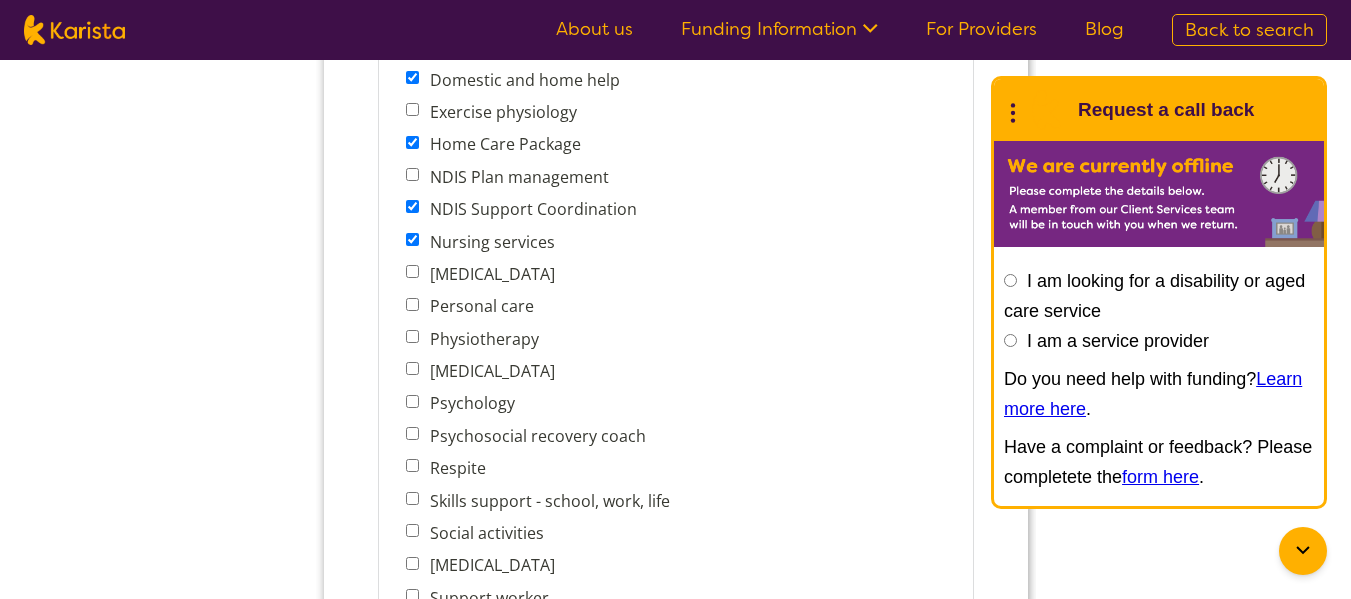 click on "Personal care" at bounding box center [411, 304] 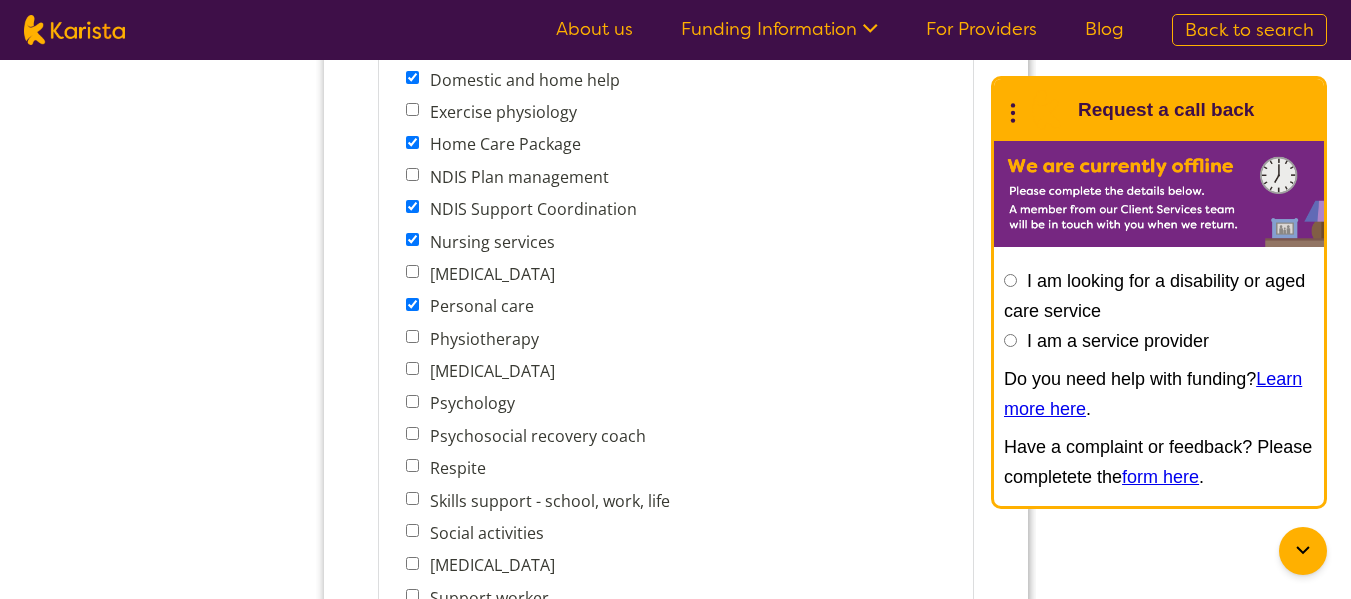 click on "Psychosocial recovery coach" at bounding box center [542, 436] 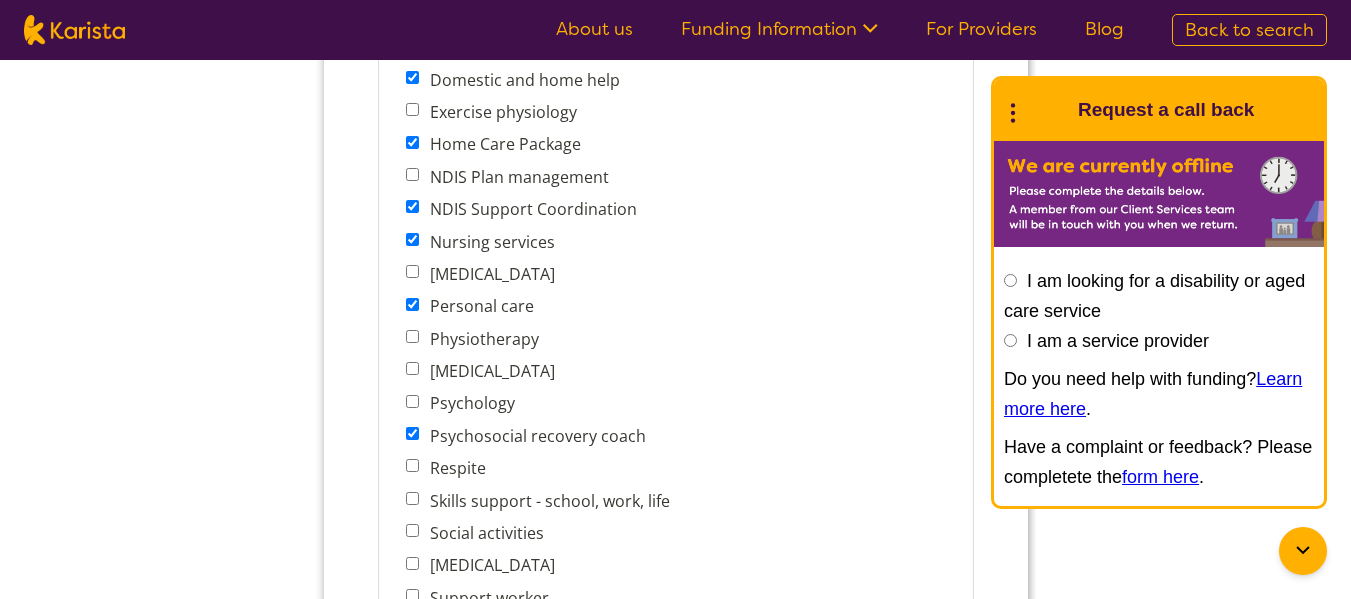 click on "Respite" at bounding box center (542, 468) 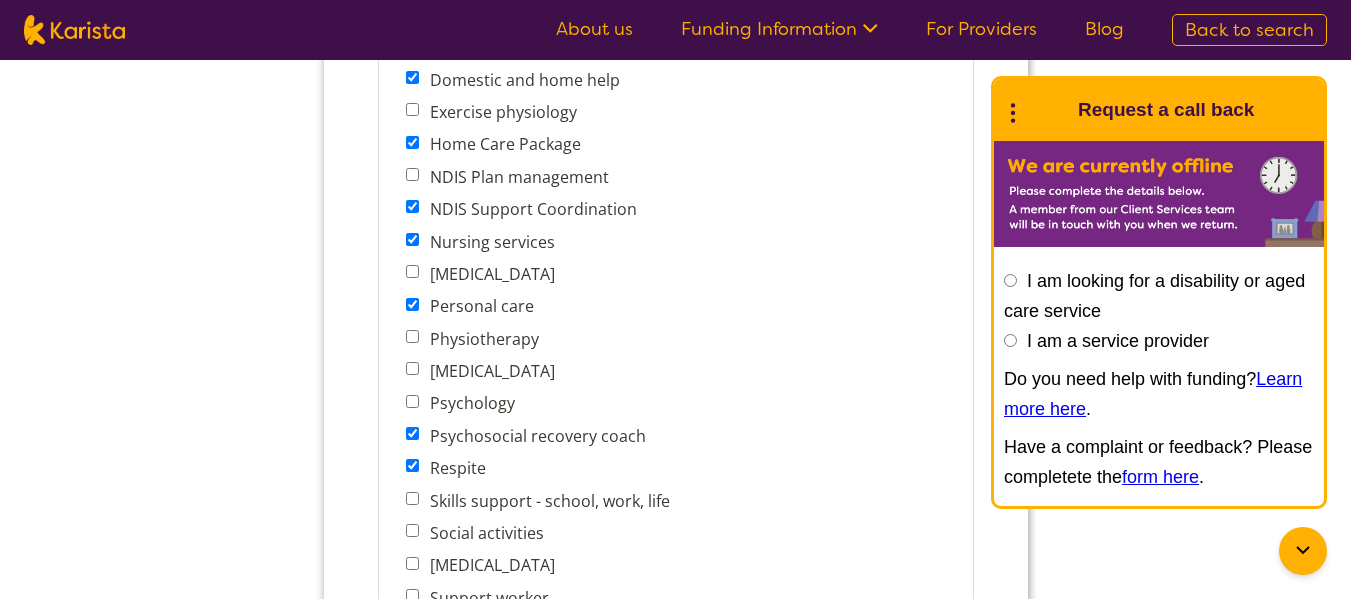 click on "Skills support - school, work, life" at bounding box center [411, 498] 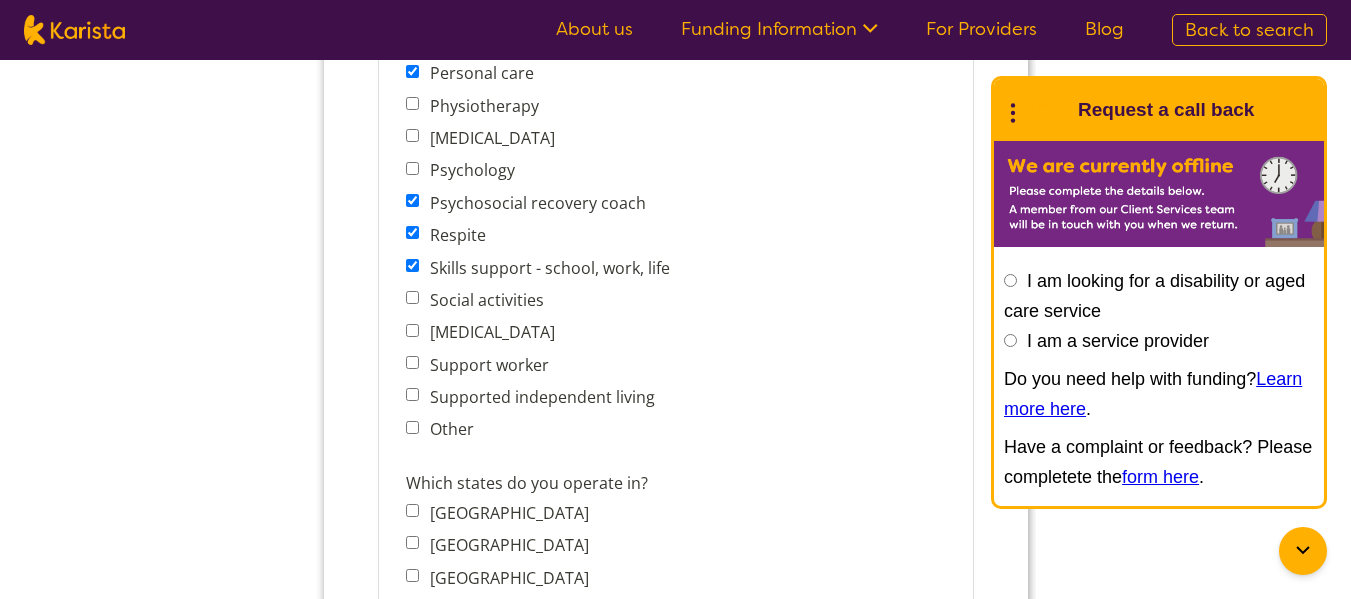 scroll, scrollTop: 1209, scrollLeft: 0, axis: vertical 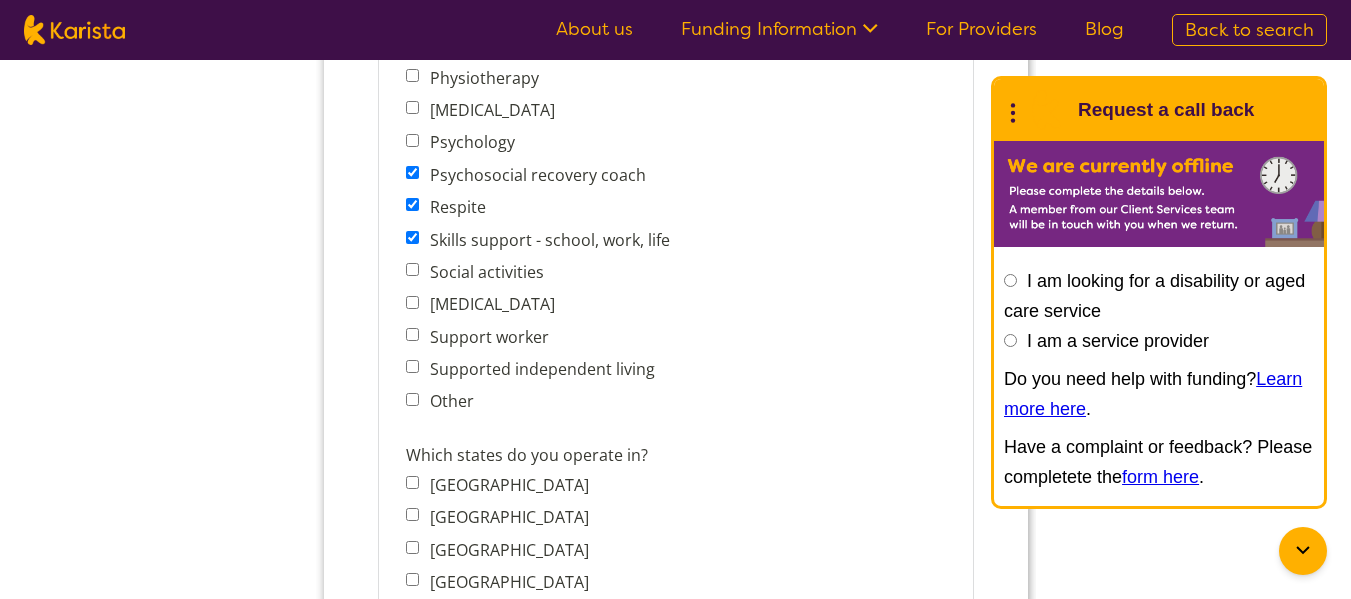 click on "Support worker" at bounding box center (411, 334) 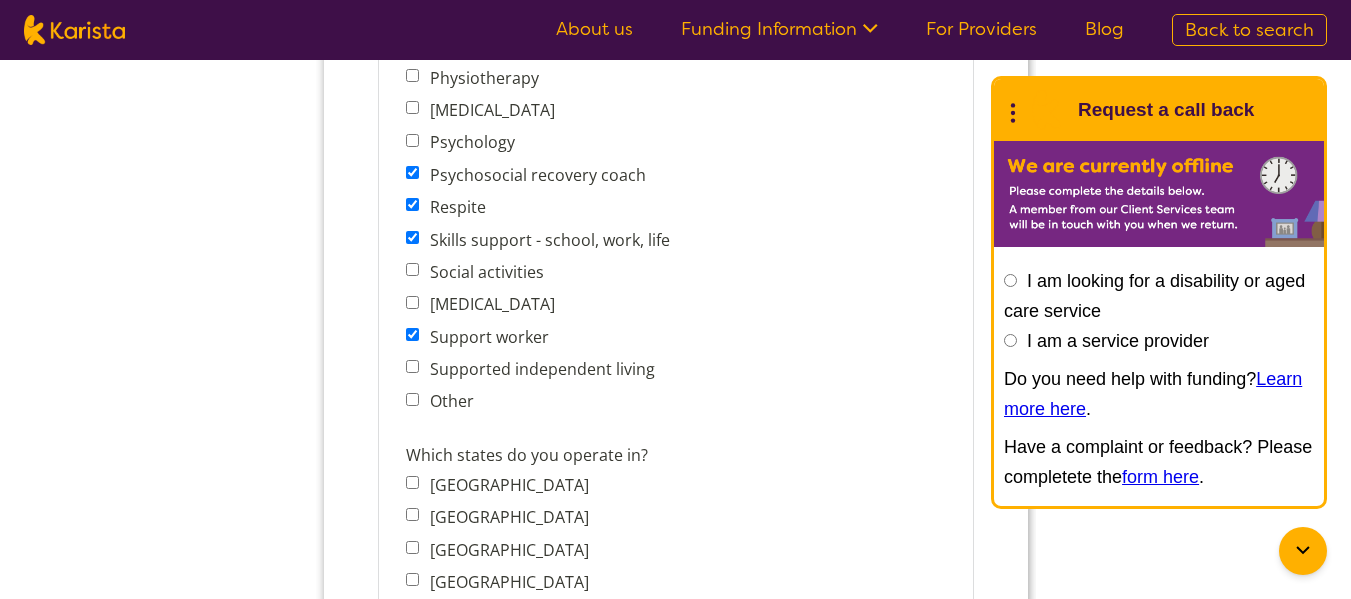 click on "Social activities" at bounding box center [411, 269] 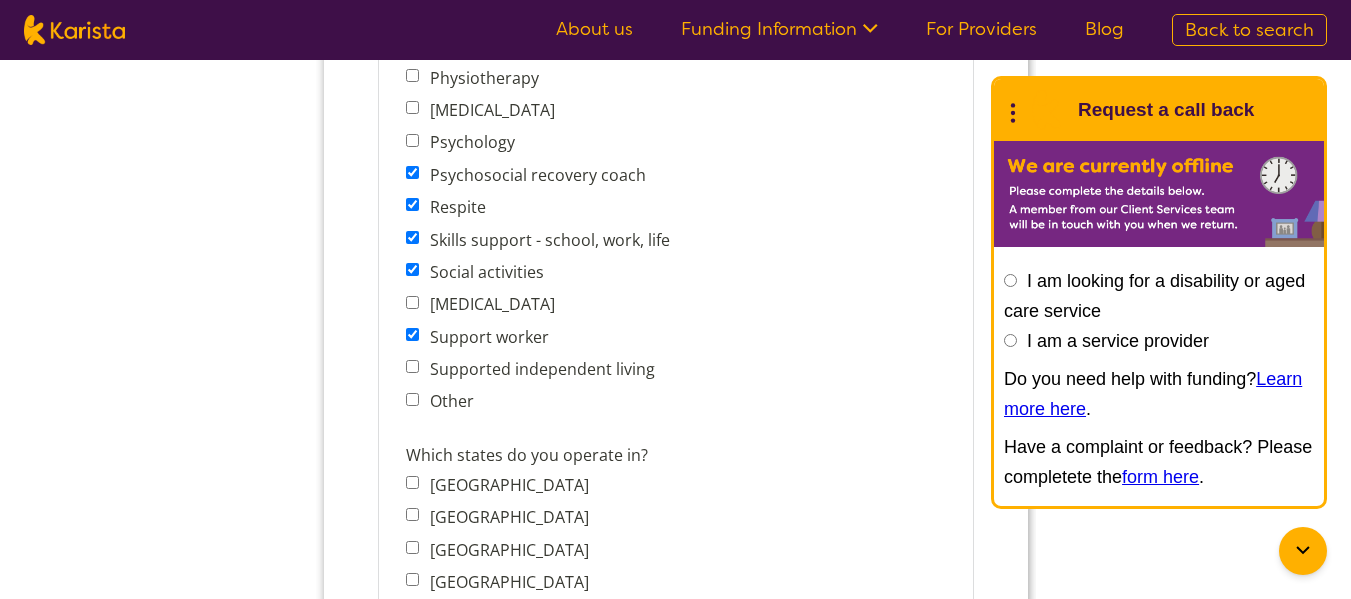 click on "Supported independent living" at bounding box center (411, 366) 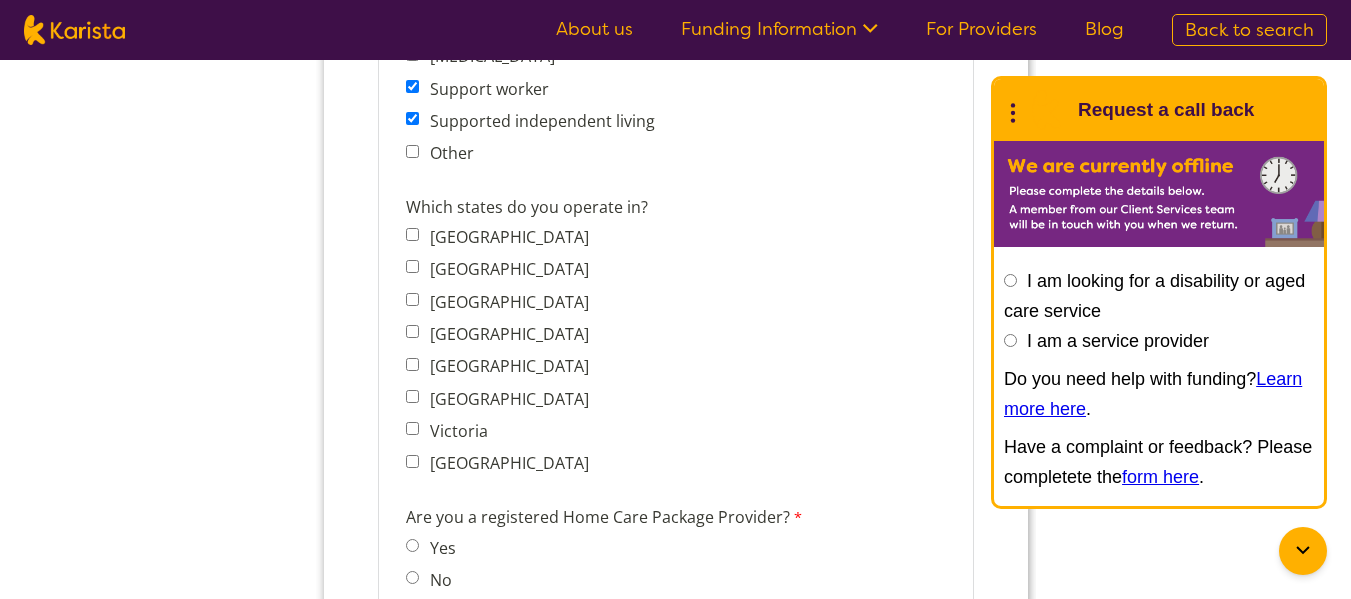 scroll, scrollTop: 1485, scrollLeft: 0, axis: vertical 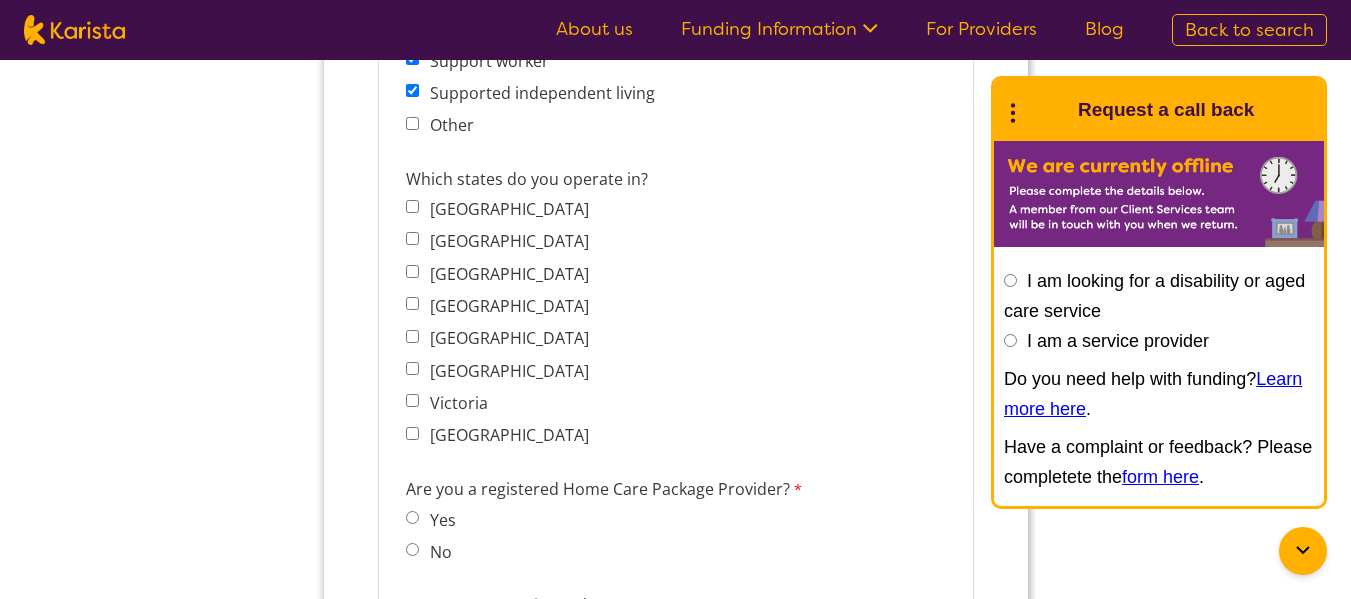 click on "Western Australia" at bounding box center [411, 433] 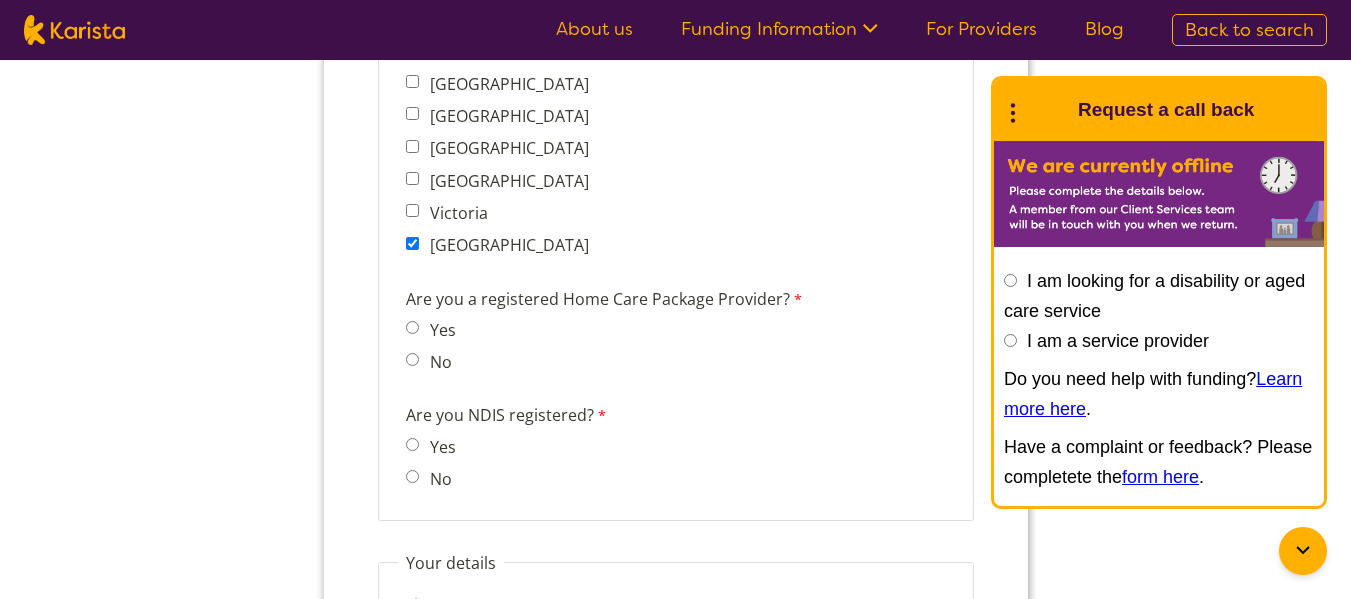 scroll, scrollTop: 1711, scrollLeft: 0, axis: vertical 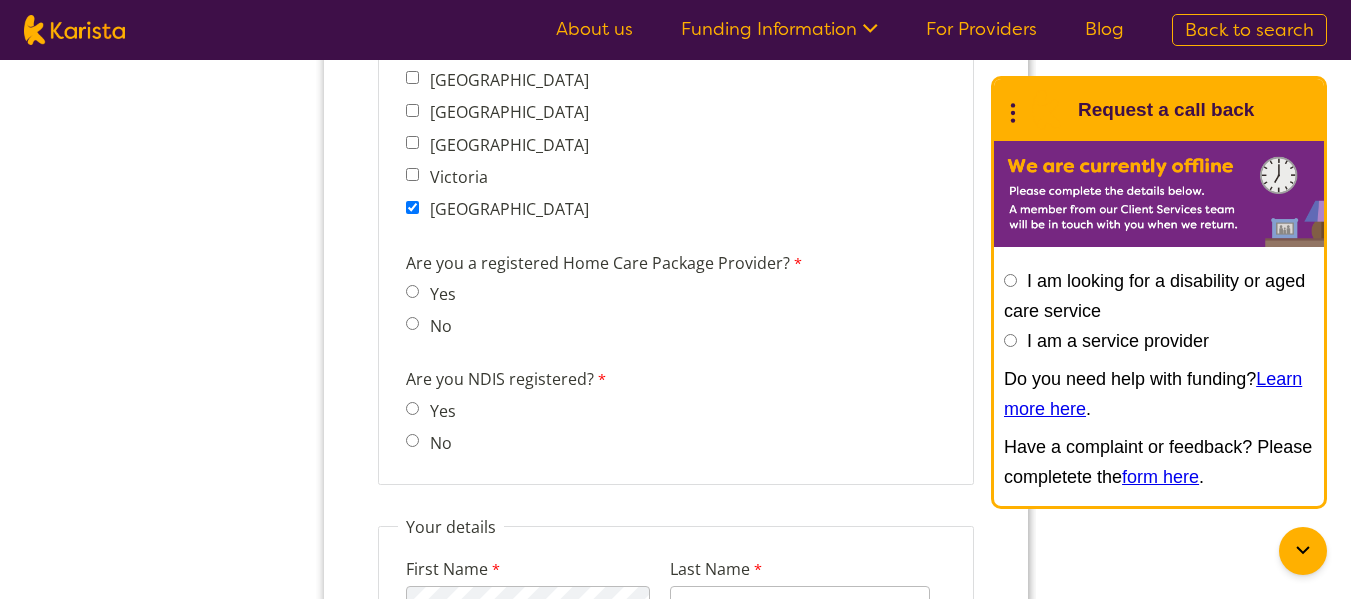 click on "Yes" at bounding box center (411, 408) 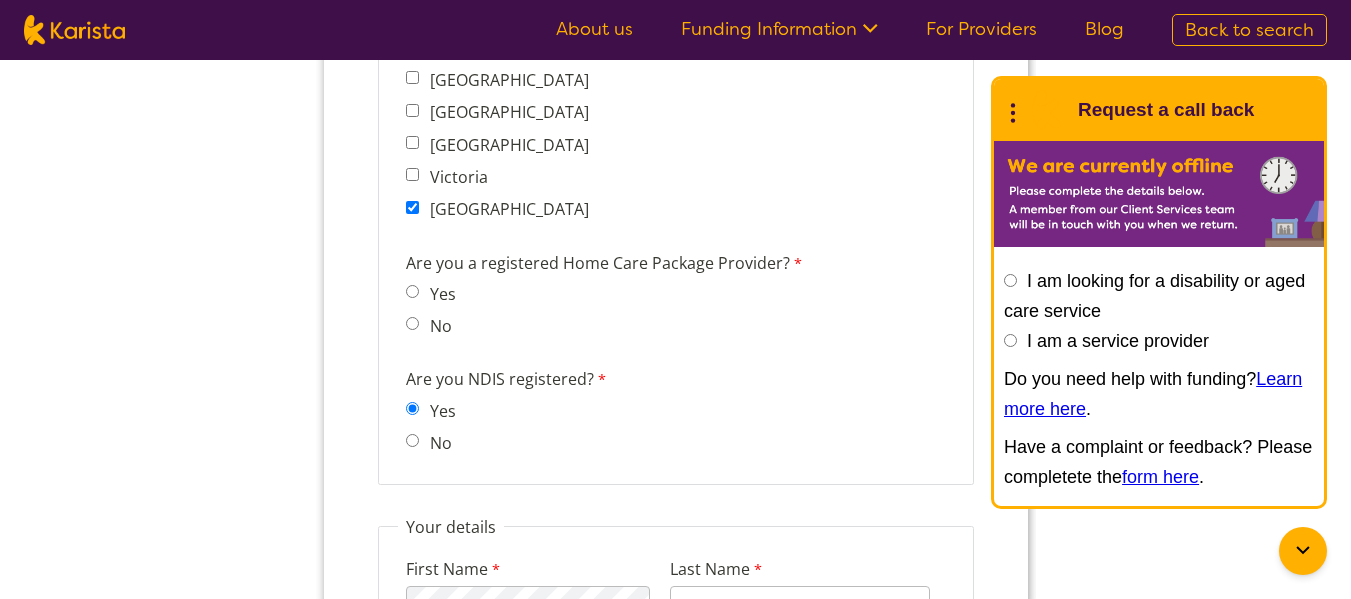 click on "Are you a registered Home Care Package Provider? Yes No" at bounding box center (613, 298) 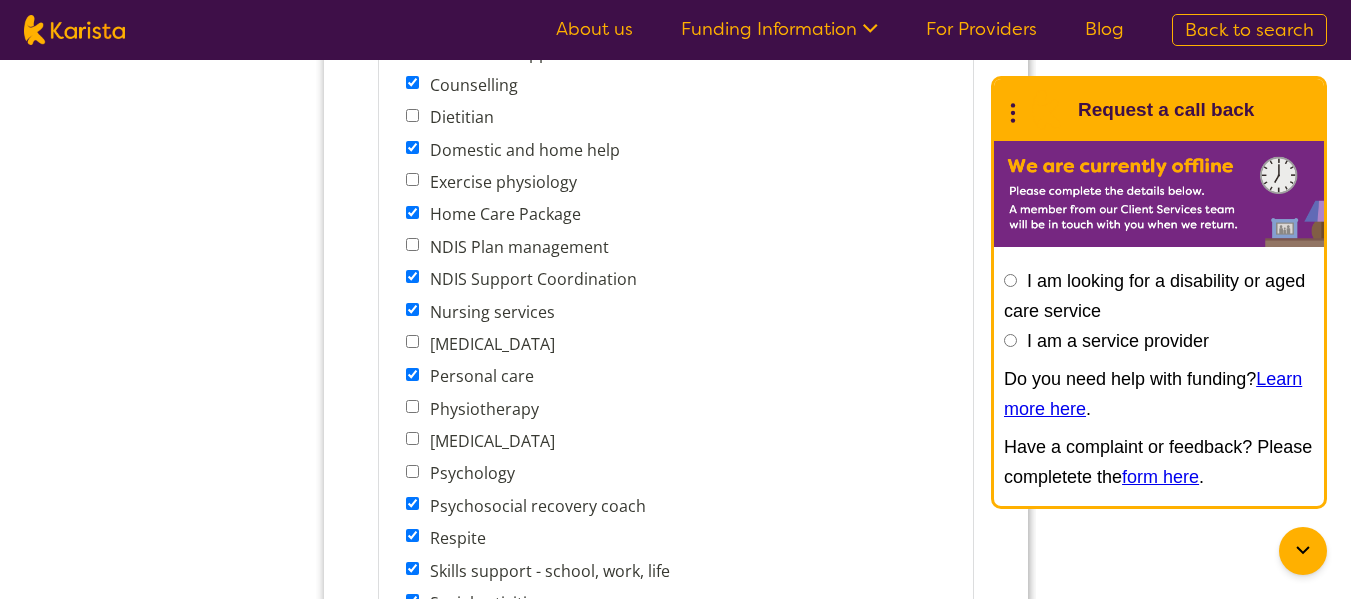 scroll, scrollTop: 857, scrollLeft: 0, axis: vertical 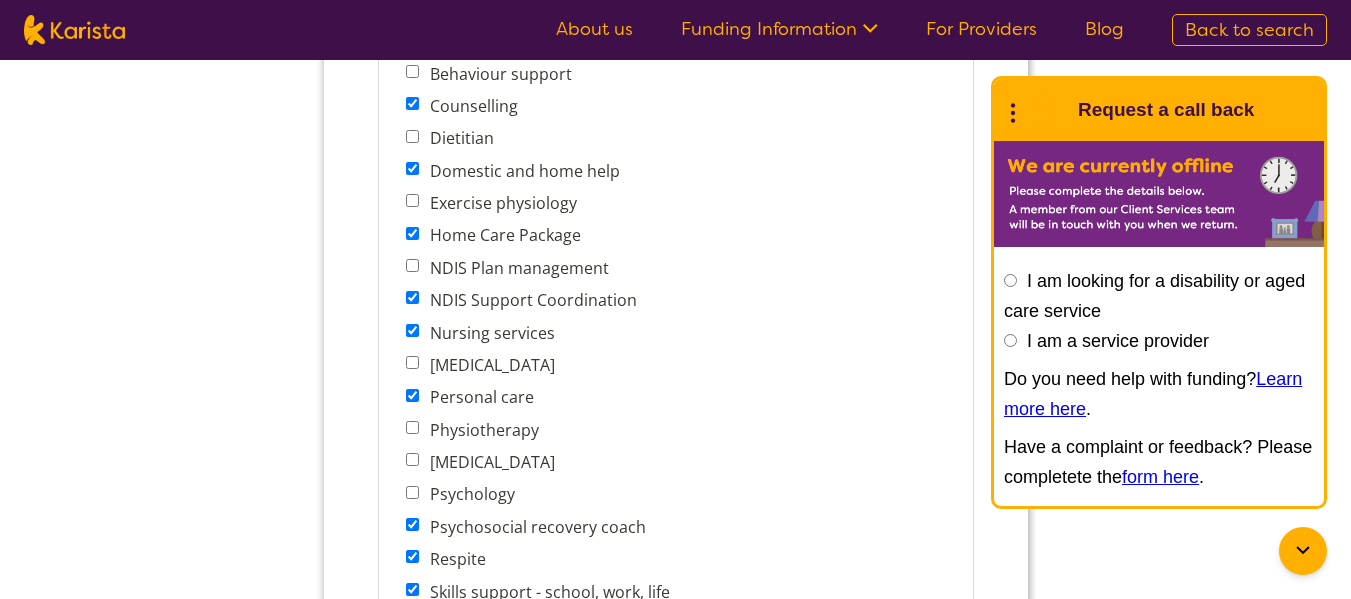 click on "Home Care Package" at bounding box center (411, 233) 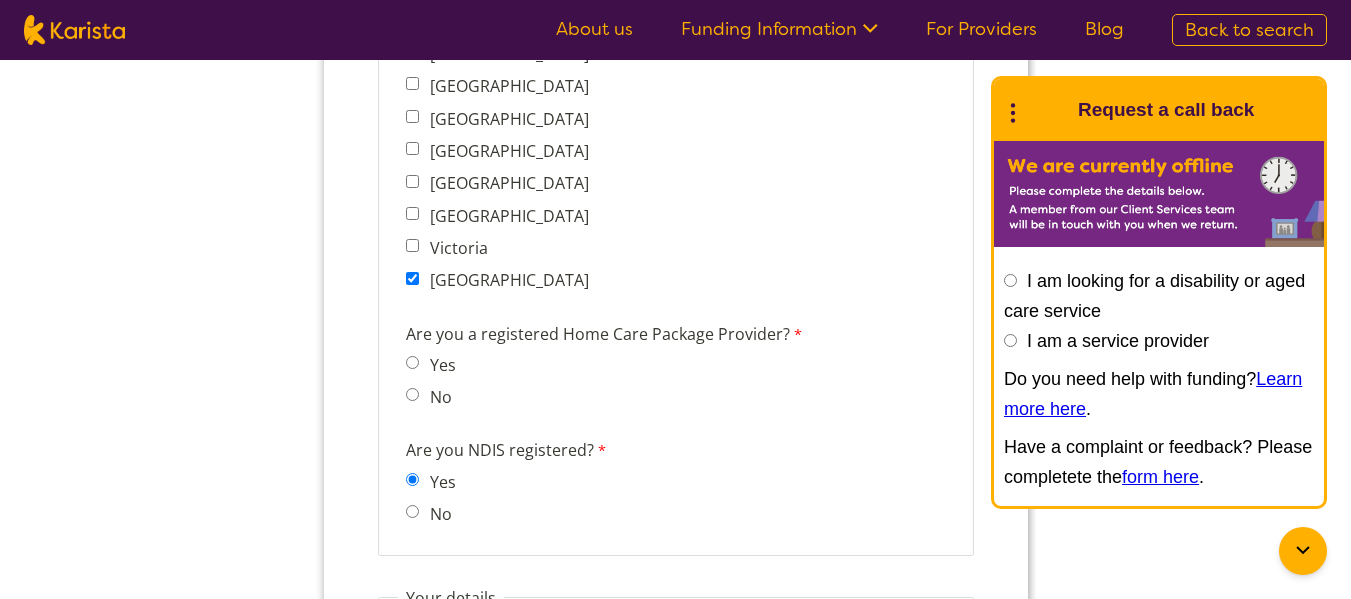scroll, scrollTop: 1661, scrollLeft: 0, axis: vertical 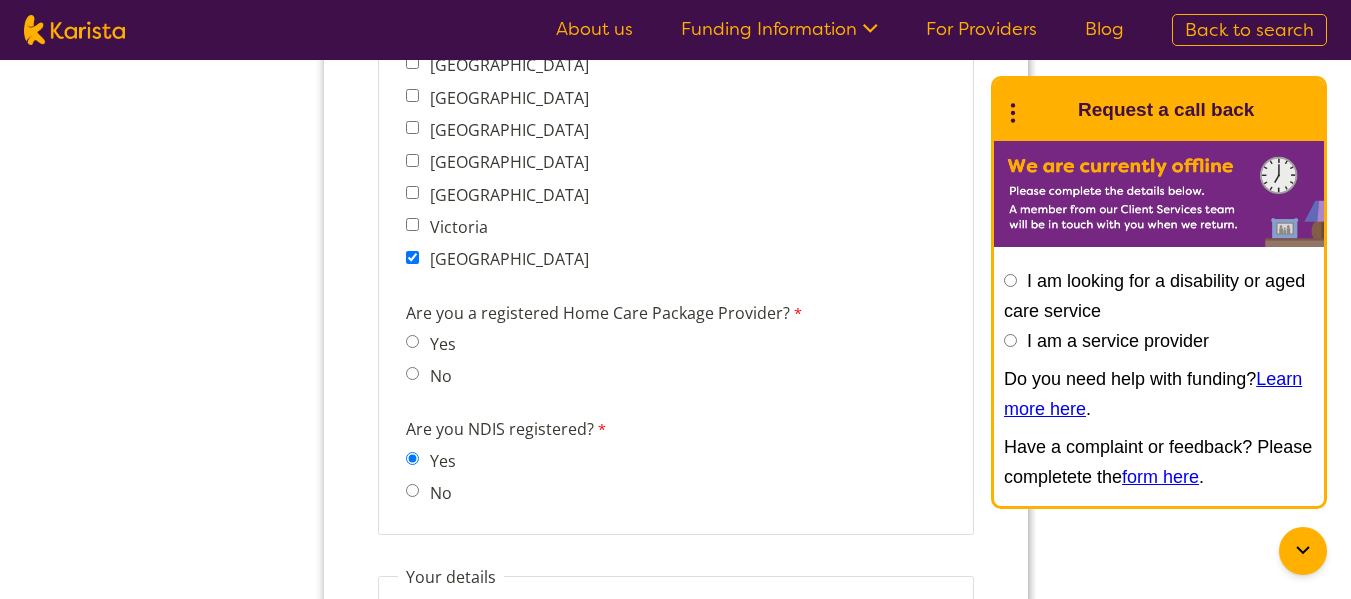click on "No" at bounding box center (411, 373) 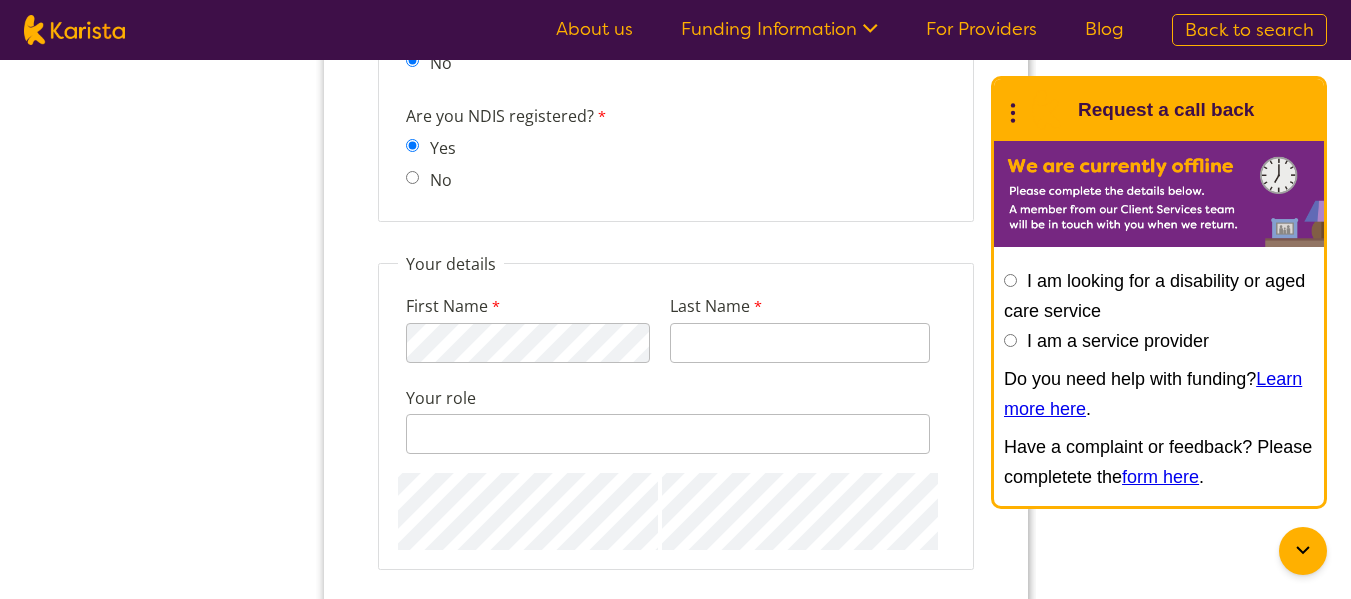 scroll, scrollTop: 1975, scrollLeft: 0, axis: vertical 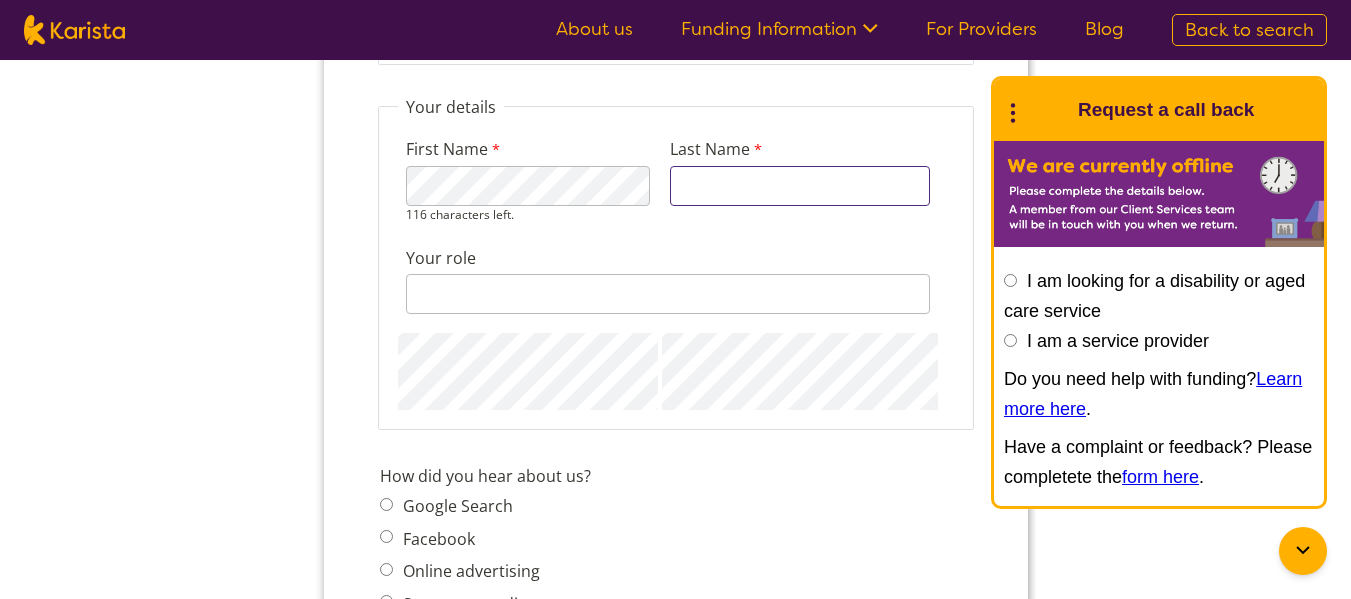 click on "Last Name" at bounding box center [799, 186] 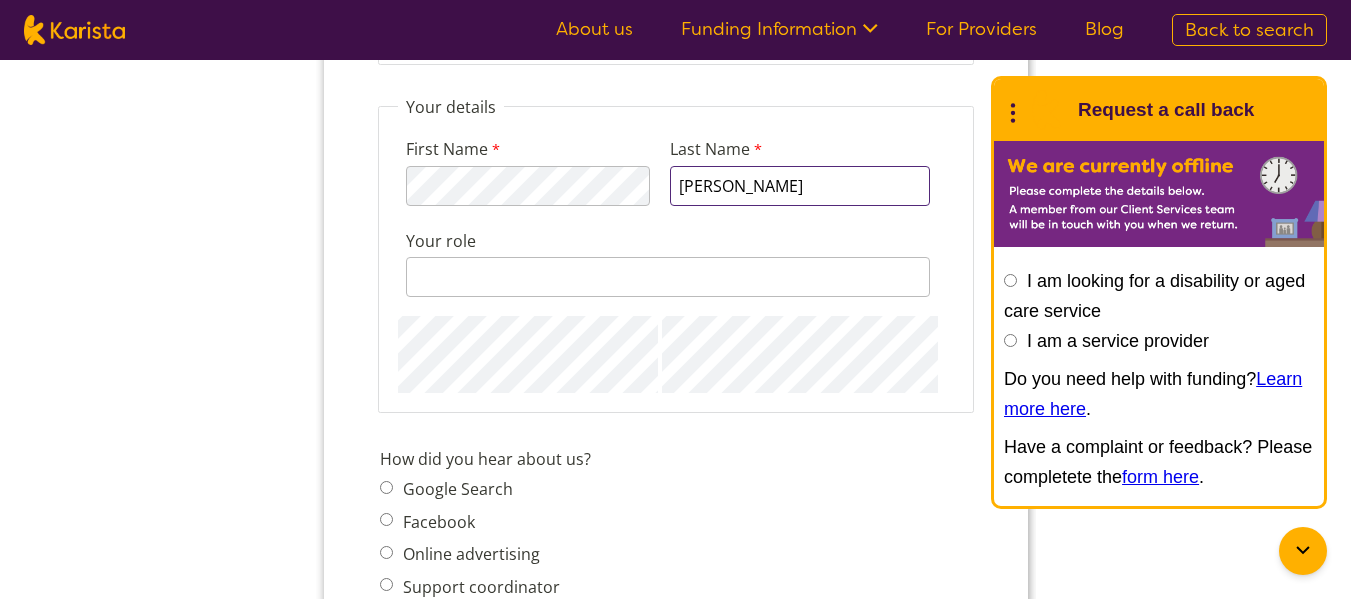type on "Mohammed" 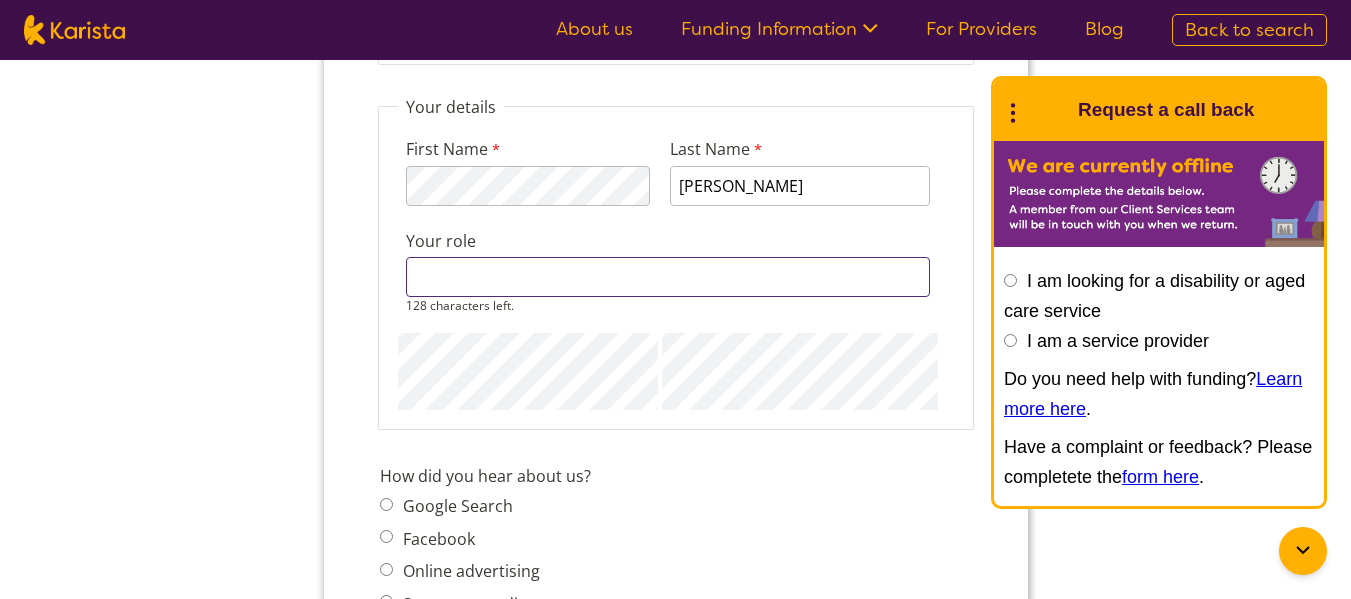 click on "Your role" at bounding box center [667, 277] 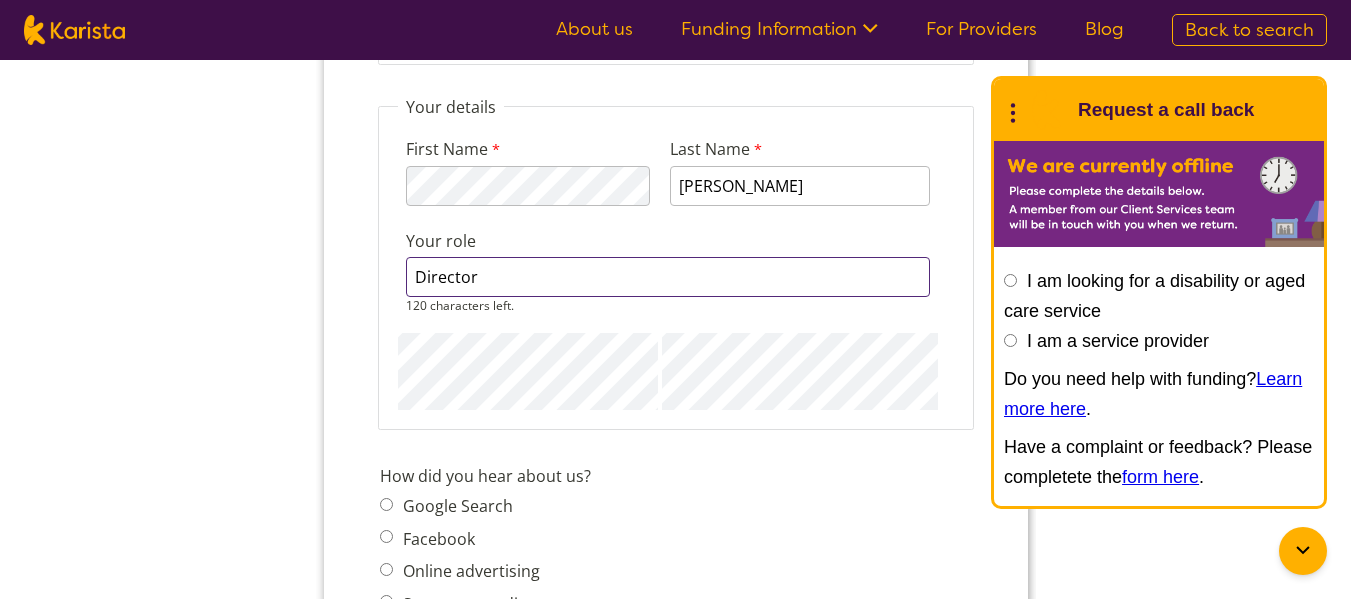 type on "Director" 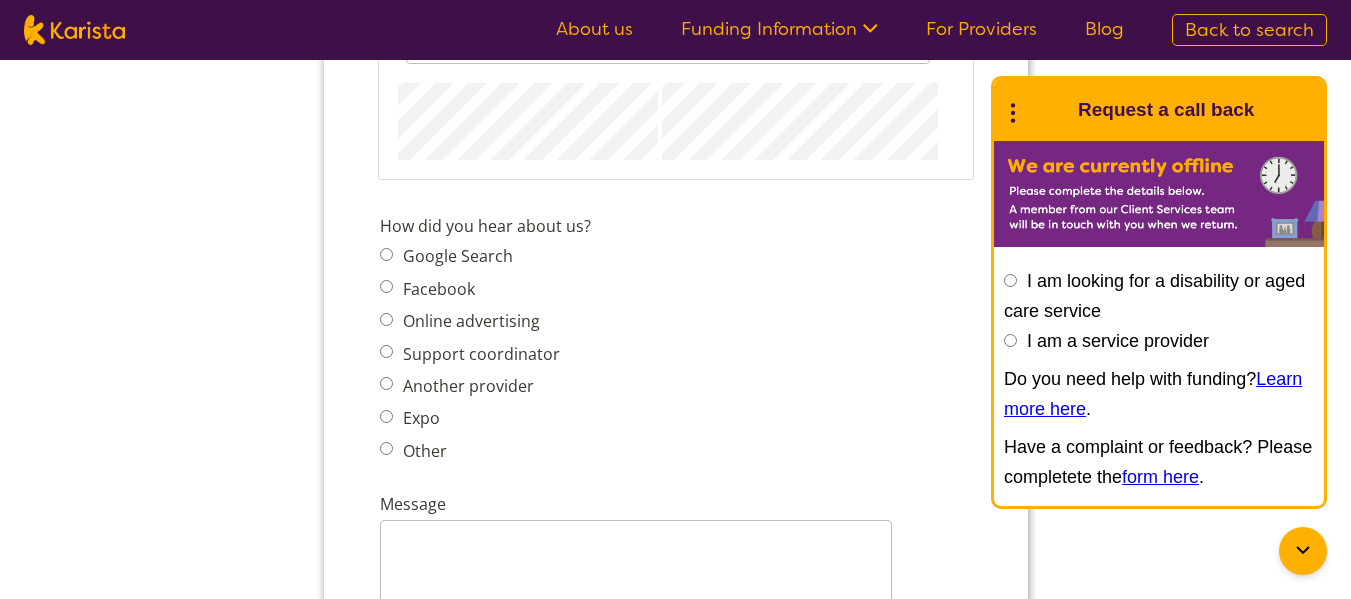 scroll, scrollTop: 2413, scrollLeft: 0, axis: vertical 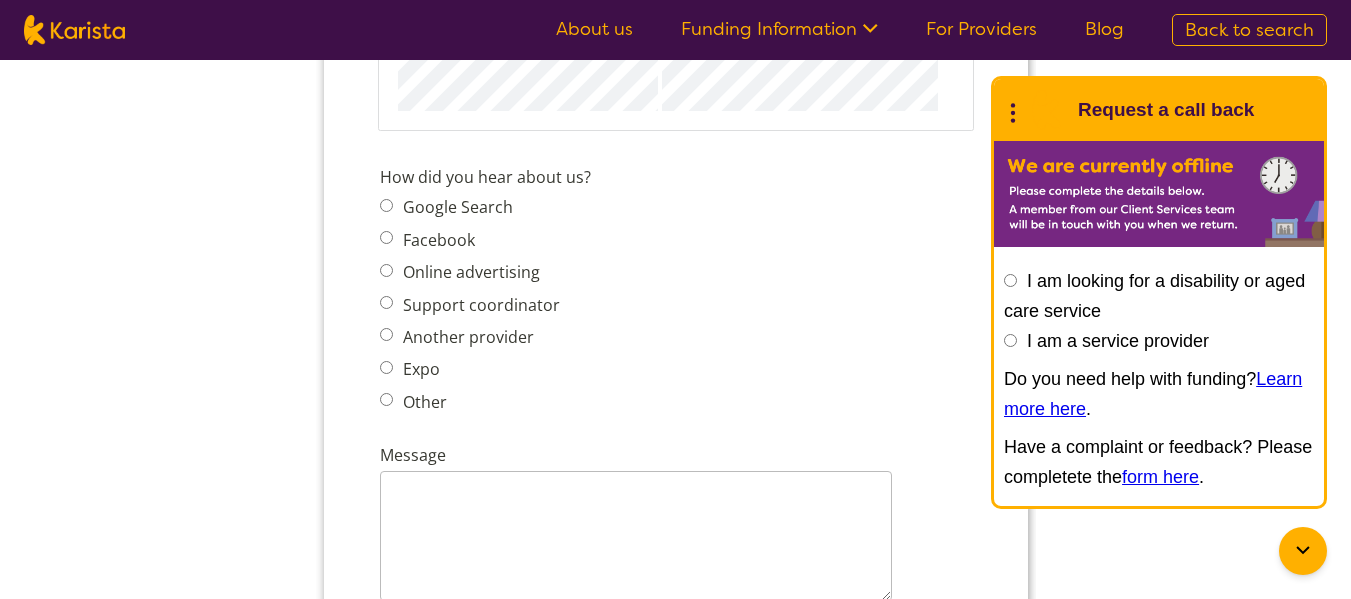 click on "Another provider" at bounding box center (385, 334) 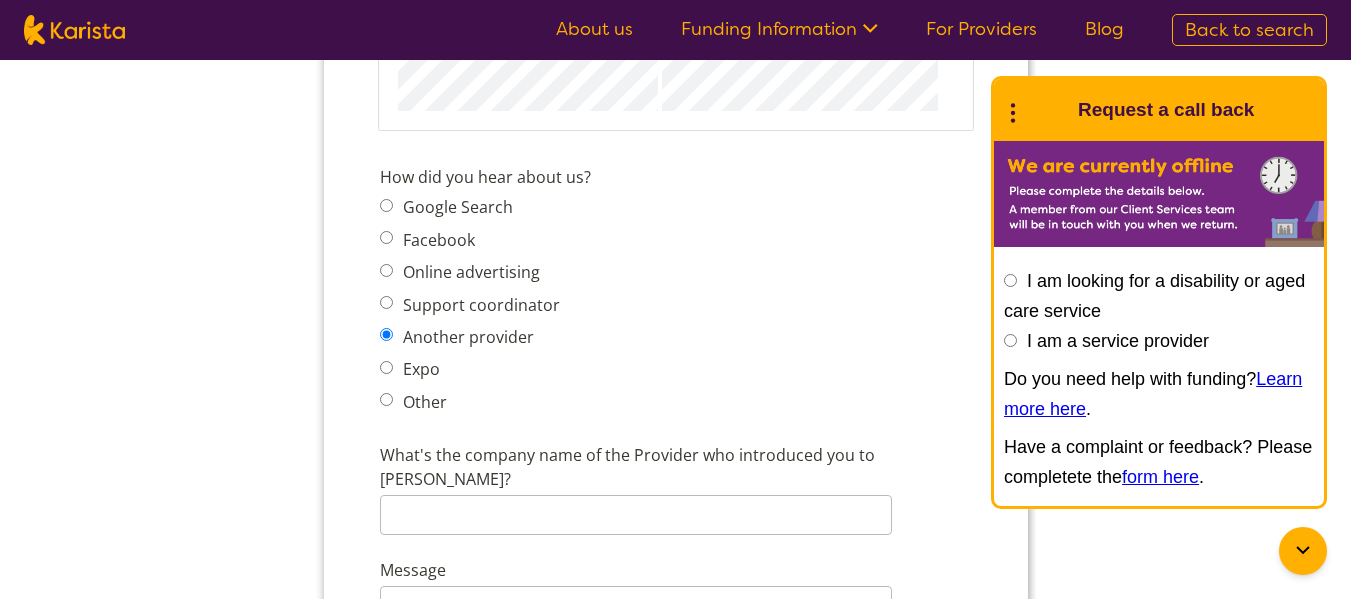 click on "Other" at bounding box center (475, 402) 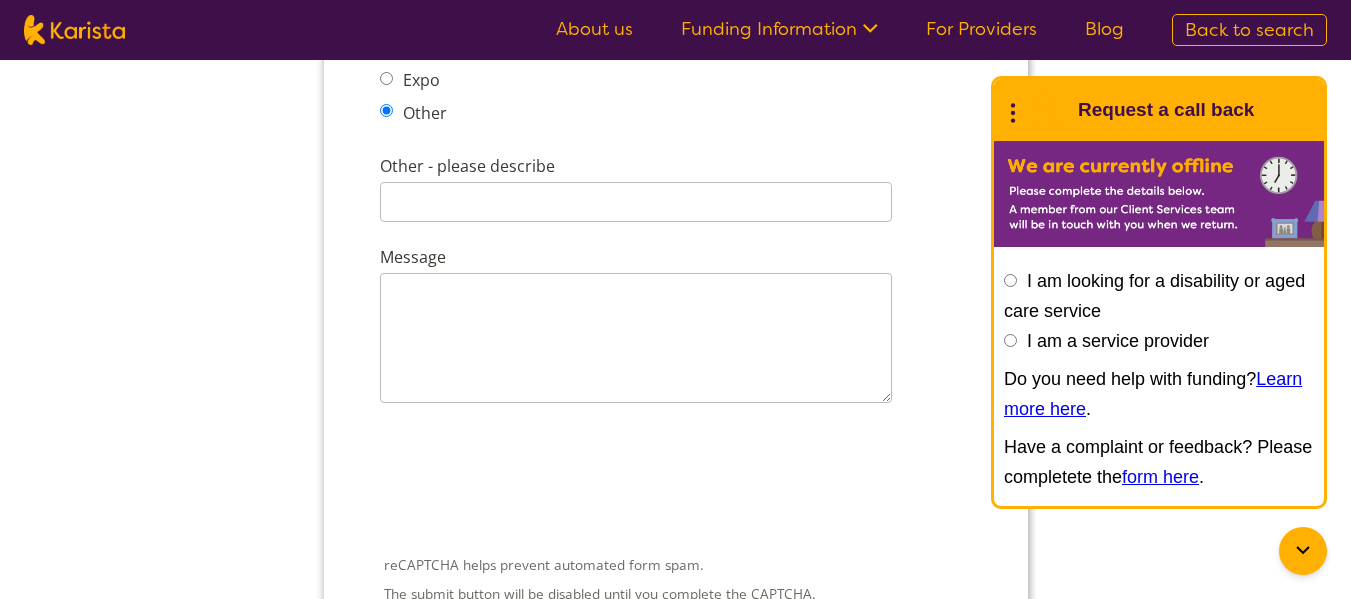 scroll, scrollTop: 2709, scrollLeft: 0, axis: vertical 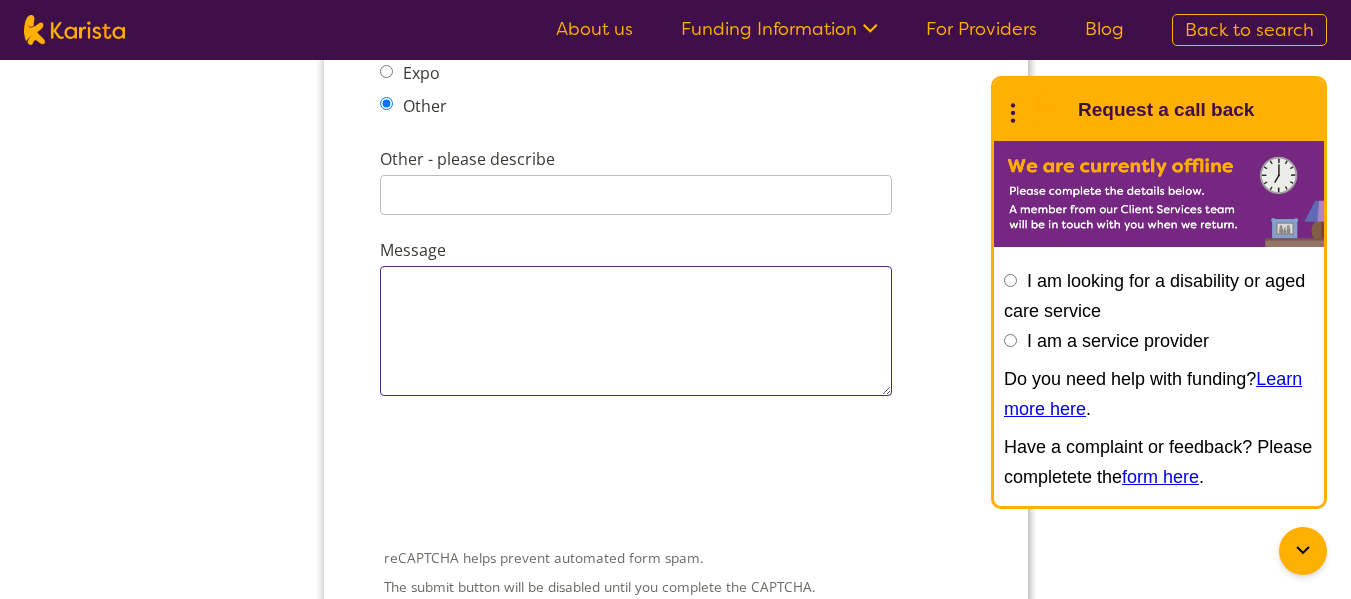 click on "Message" at bounding box center (635, 331) 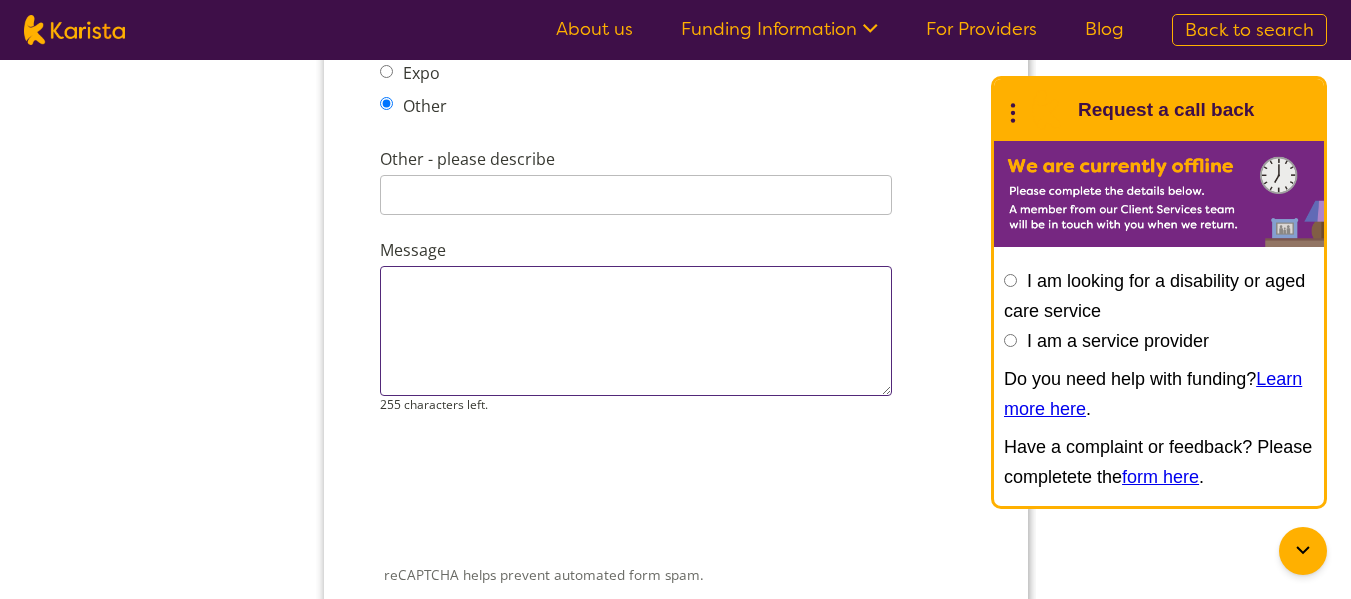 paste on "https://www.wemacaregroup.com/
Please contact WEMA Care Group  for all your NDIS needs as follows:
-Early Childhood Intervention
-Community participation & support work stand ins
- Social work,
-Support coordination
-Psychosocial recovery coaching
-" 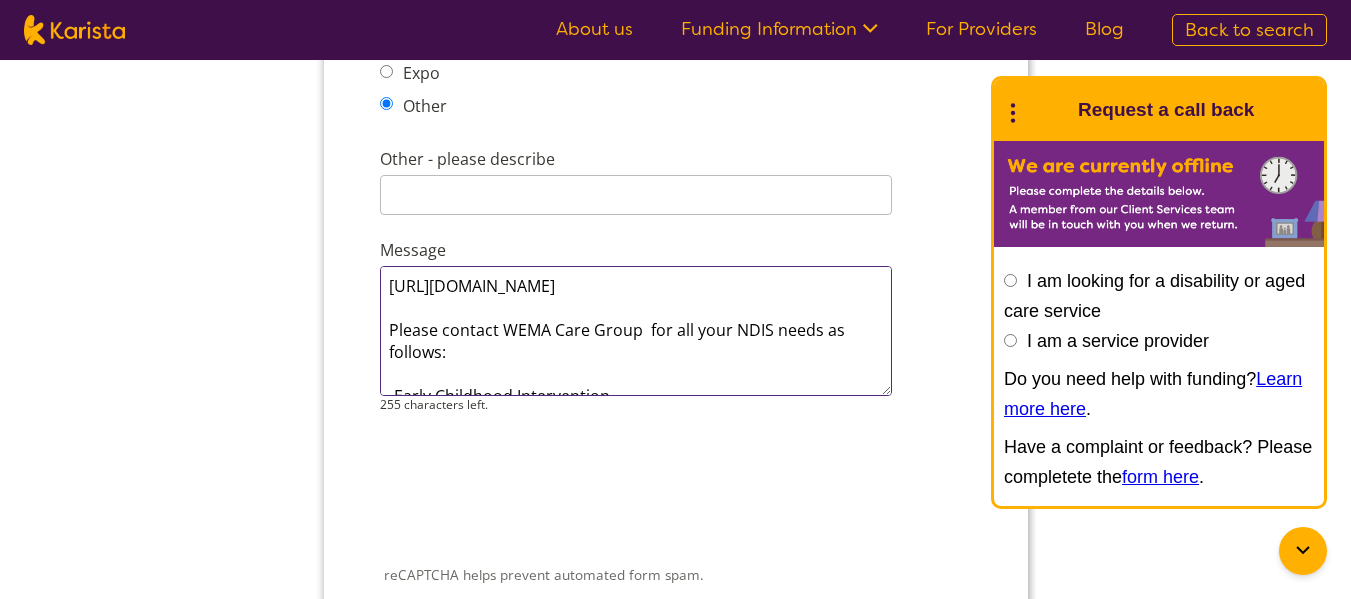 scroll, scrollTop: 122, scrollLeft: 0, axis: vertical 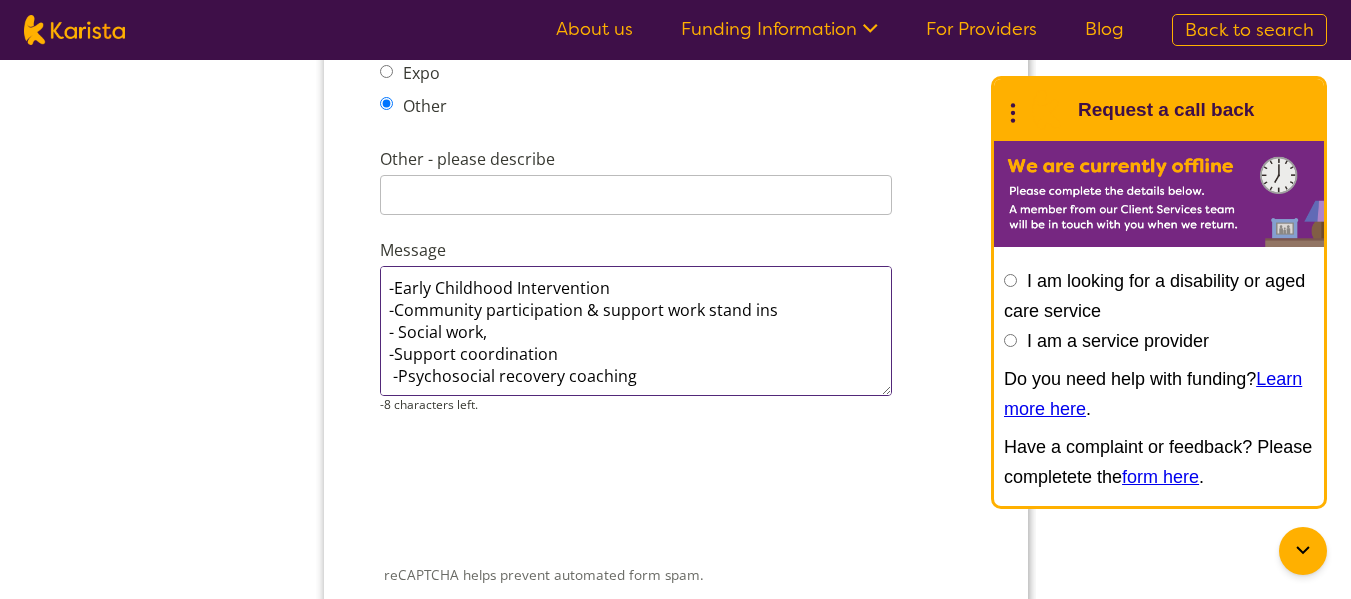 click on "https://www.wemacaregroup.com/
Please contact WEMA Care Group  for all your NDIS needs as follows:
-Early Childhood Intervention
-Community participation & support work stand ins
- Social work,
-Support coordination
-Psychosocial recovery coaching" at bounding box center (635, 331) 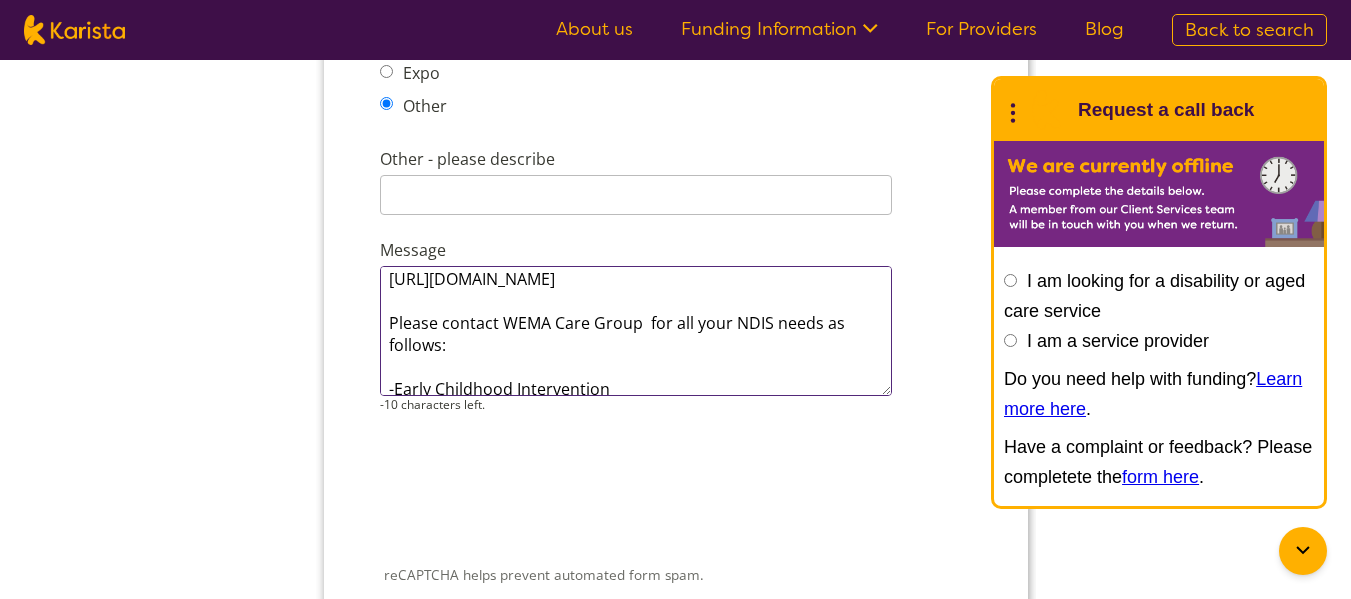 scroll, scrollTop: 0, scrollLeft: 0, axis: both 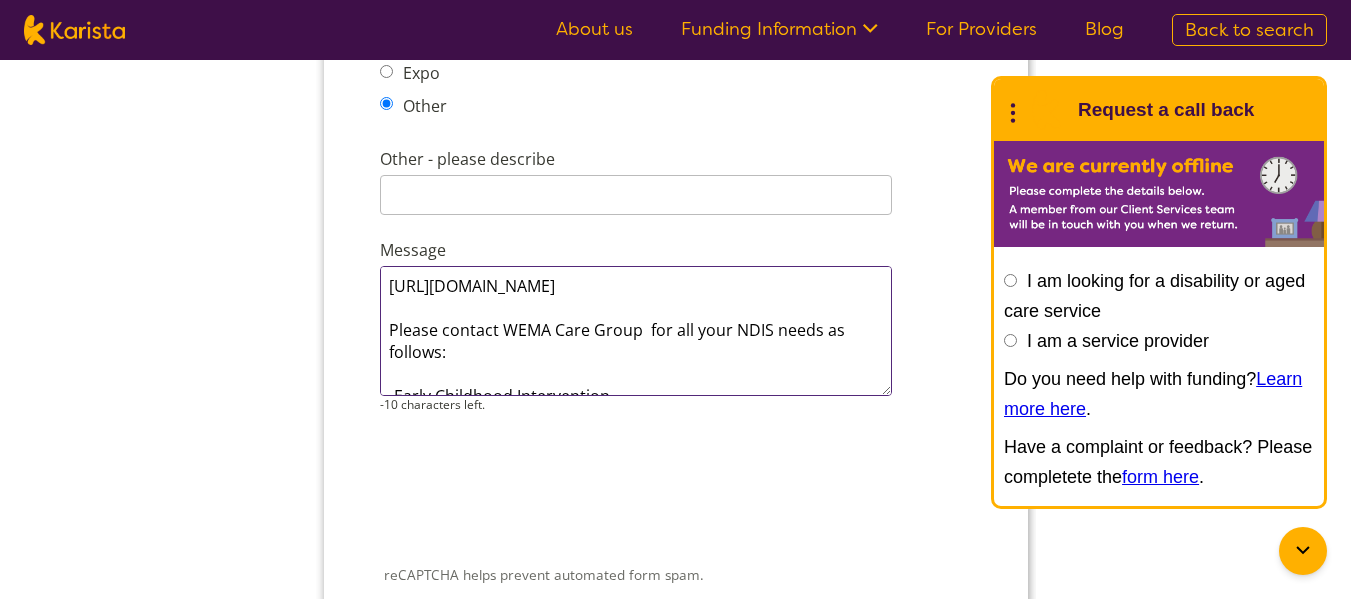 click on "https://www.wemacaregroup.com/
Please contact WEMA Care Group  for all your NDIS needs as follows:
-Early Childhood Intervention
-Community participation & support work stand ins
- Social work,
-Support coordination
-Psychosocial recovery coaching" at bounding box center [635, 331] 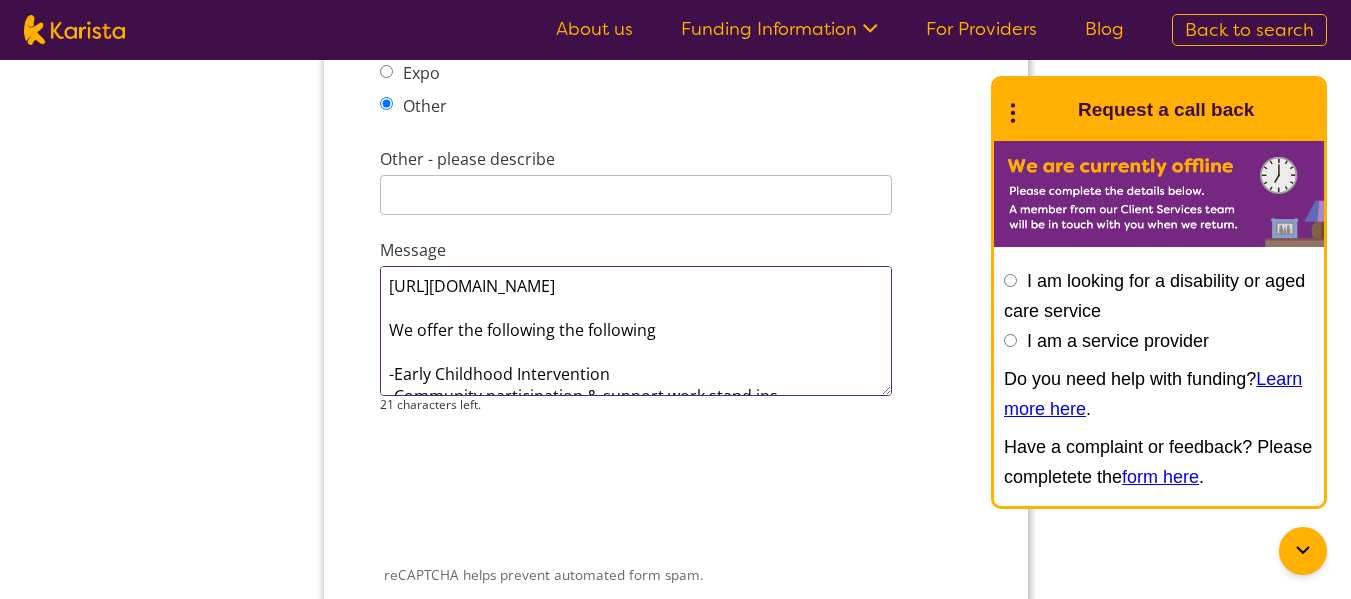 click on "https://www.wemacaregroup.com/
We offer the following the following
-Early Childhood Intervention
-Community participation & support work stand ins
- Social work,
-Support coordination
-Psychosocial recovery coaching" at bounding box center (635, 331) 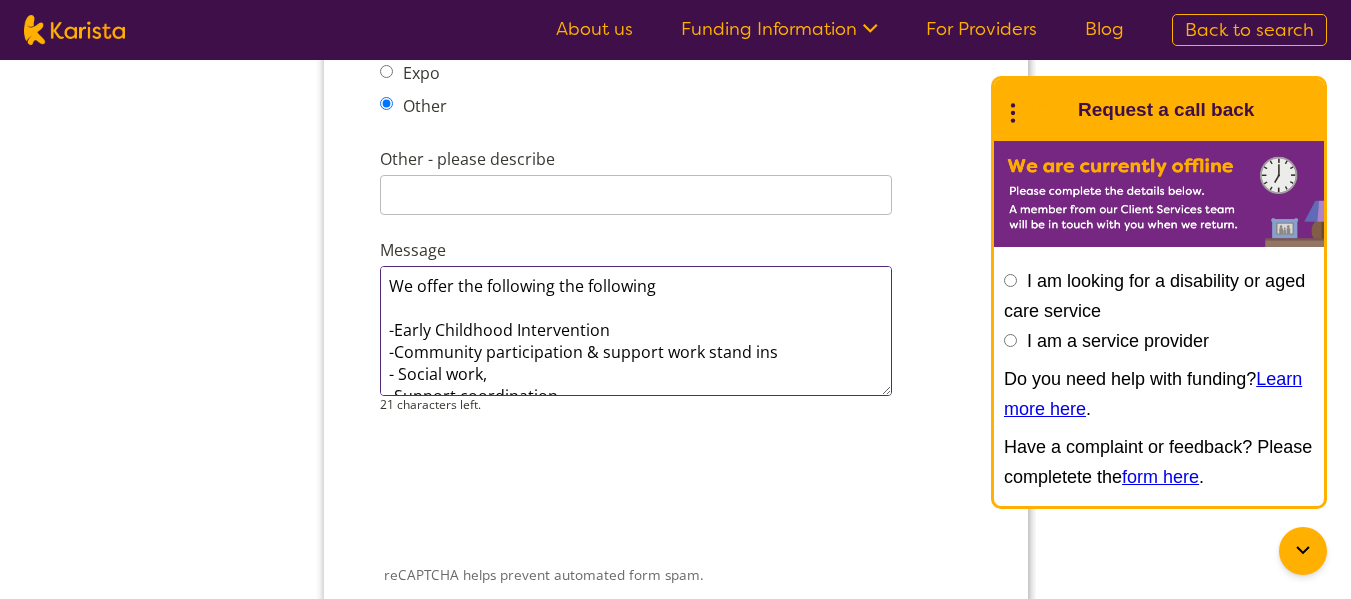click on "We offer the following the following
-Early Childhood Intervention
-Community participation & support work stand ins
- Social work,
-Support coordination
-Psychosocial recovery coaching" at bounding box center [635, 331] 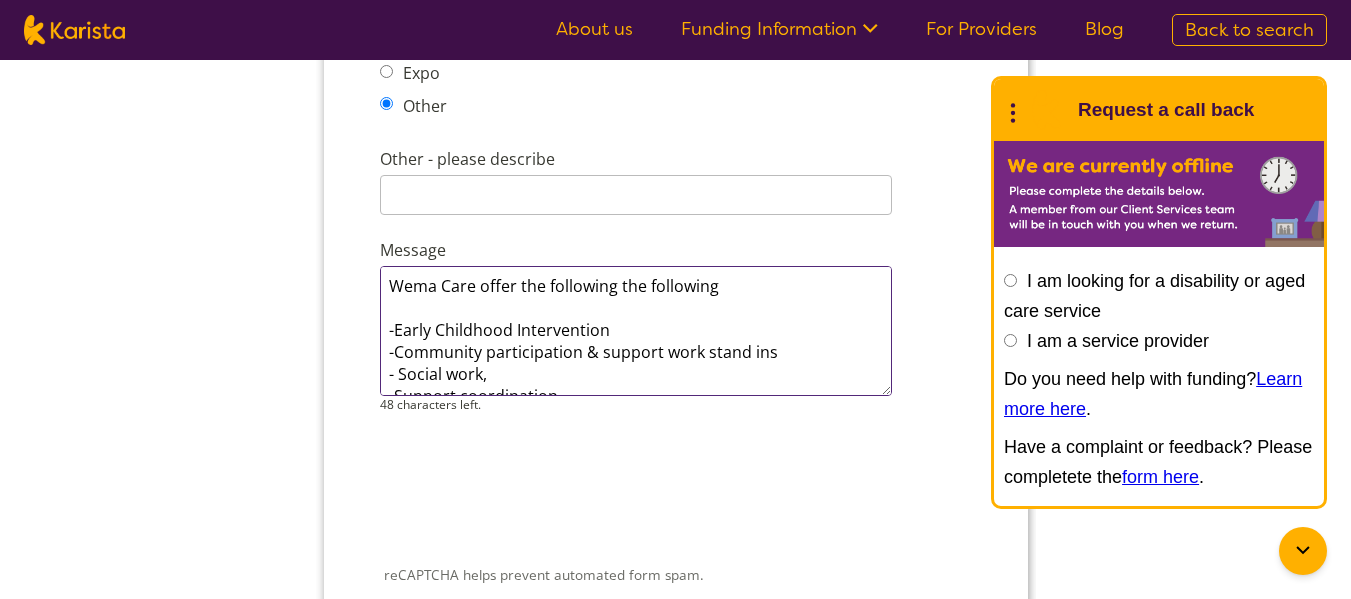 click on "Wema Care offer the following the following
-Early Childhood Intervention
-Community participation & support work stand ins
- Social work,
-Support coordination
-Psychosocial recovery coaching" at bounding box center (635, 331) 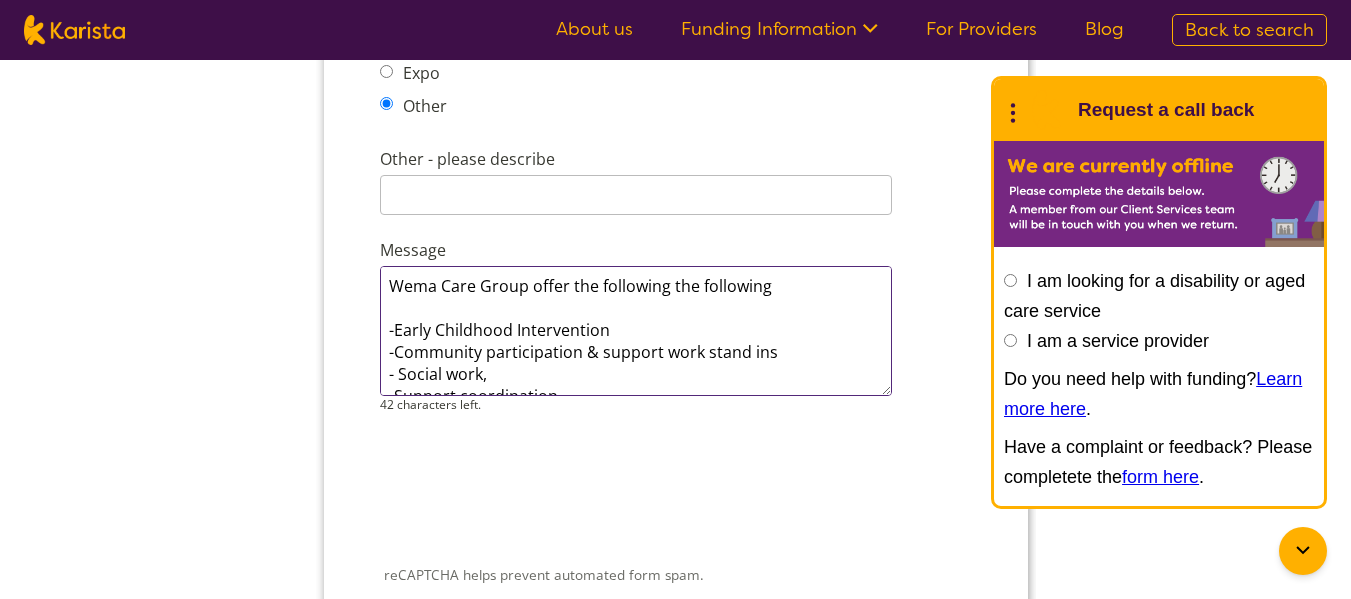scroll, scrollTop: 86, scrollLeft: 0, axis: vertical 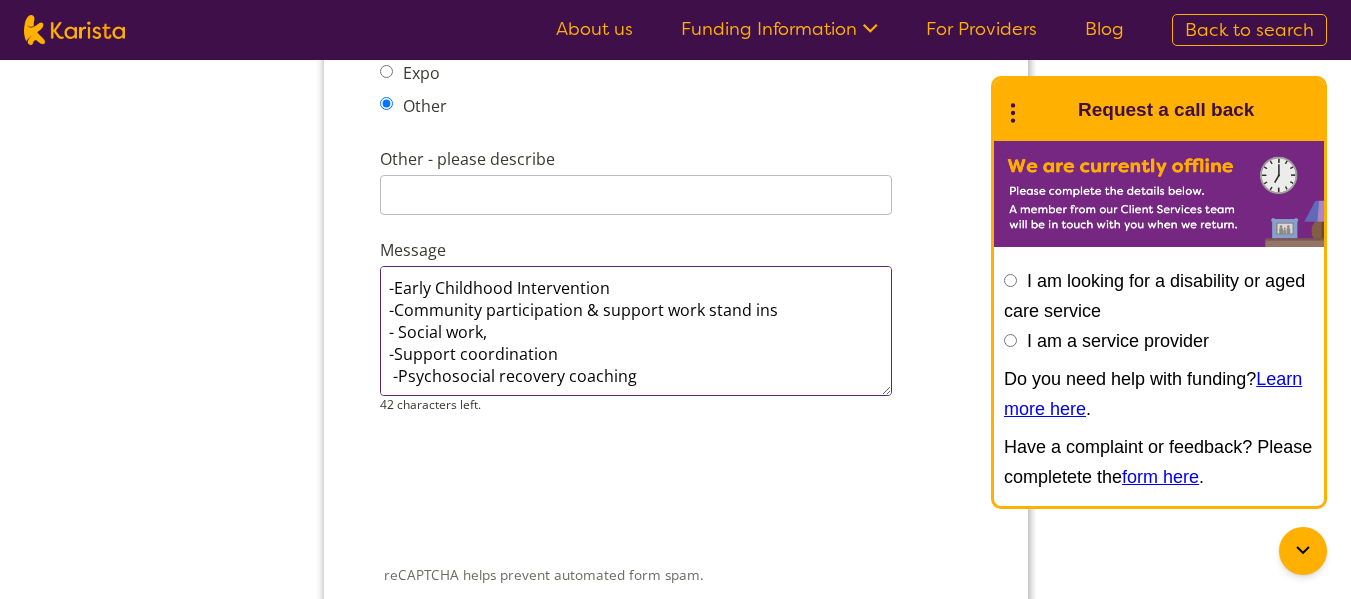 click on "Wema Care Group offer the following the following
-Early Childhood Intervention
-Community participation & support work stand ins
- Social work,
-Support coordination
-Psychosocial recovery coaching" at bounding box center (635, 331) 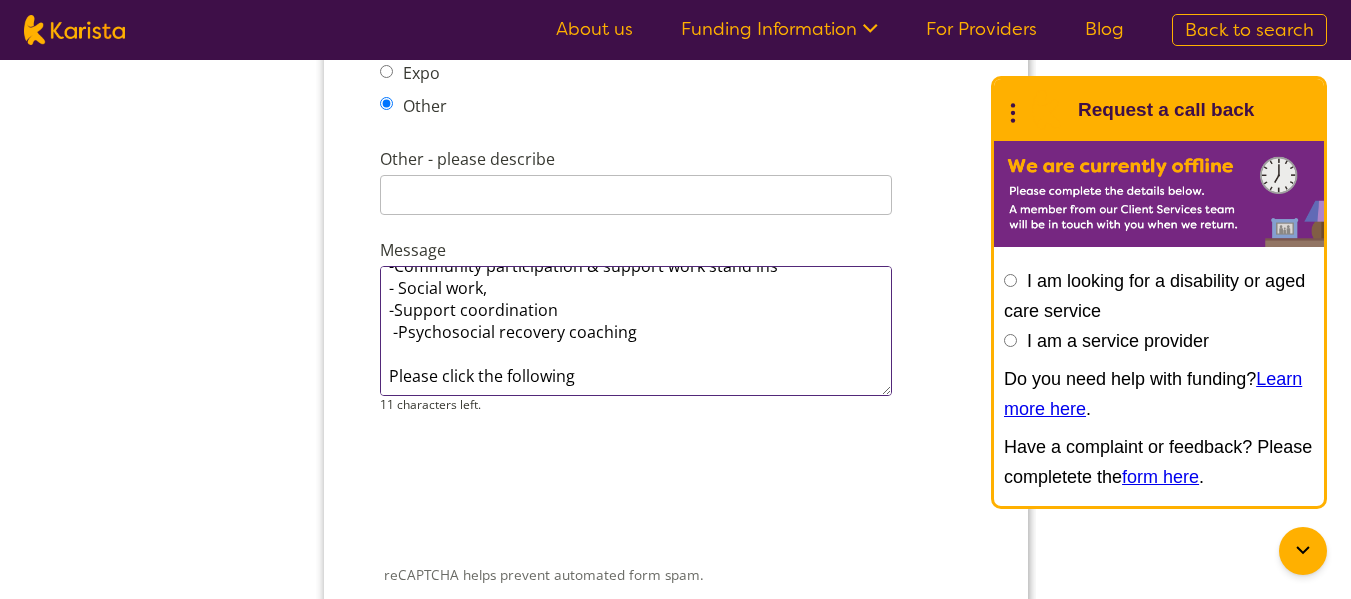 scroll, scrollTop: 100, scrollLeft: 0, axis: vertical 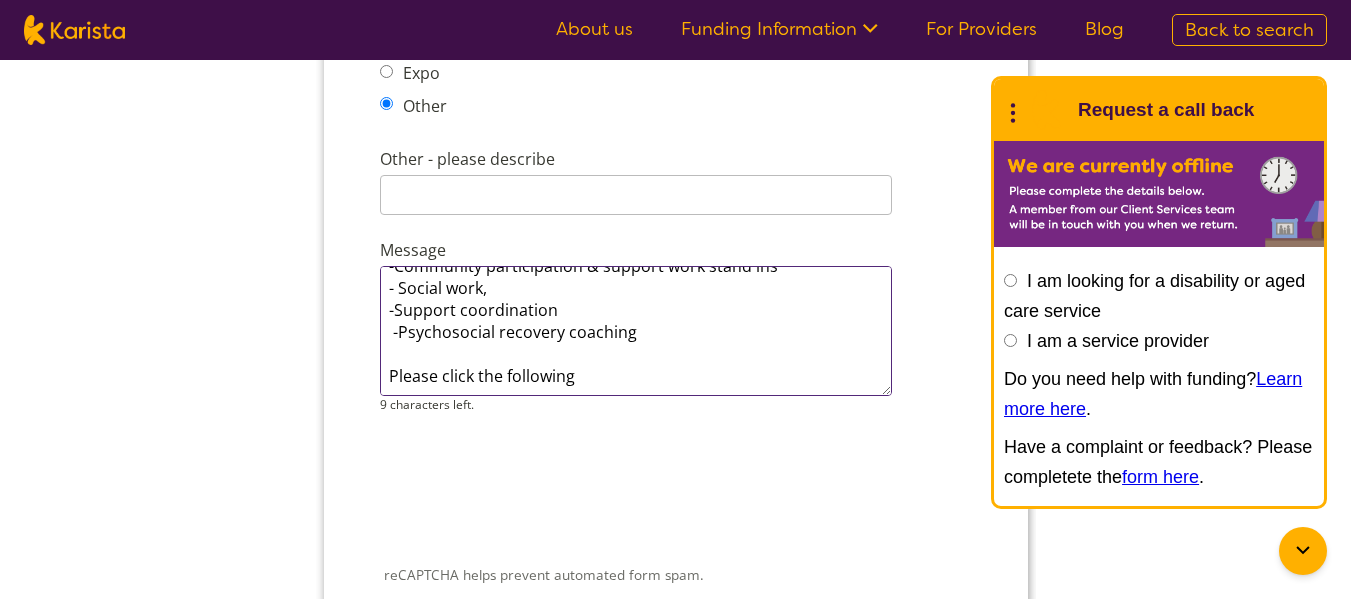 paste on "https://www.wemacare" 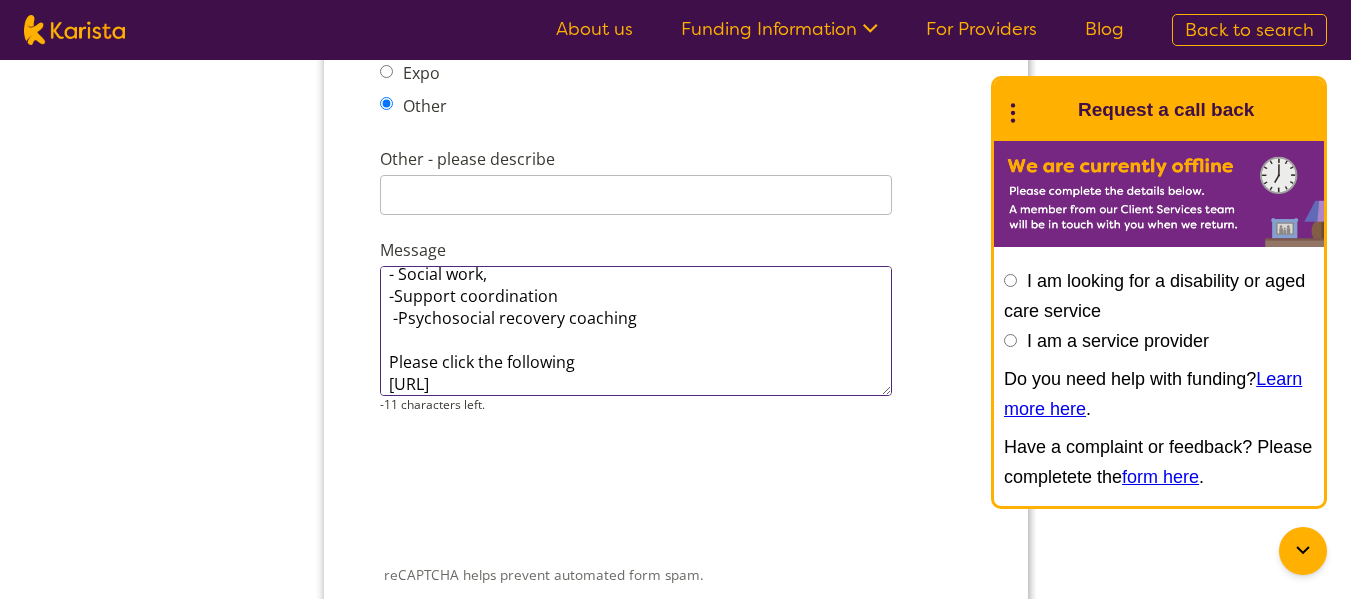 click on "Wema Care Group offer the following the following
-Early Childhood Intervention
-Community participation & support work stand ins
- Social work,
-Support coordination
-Psychosocial recovery coaching
Please click the following
https://www.wemacare" at bounding box center [635, 331] 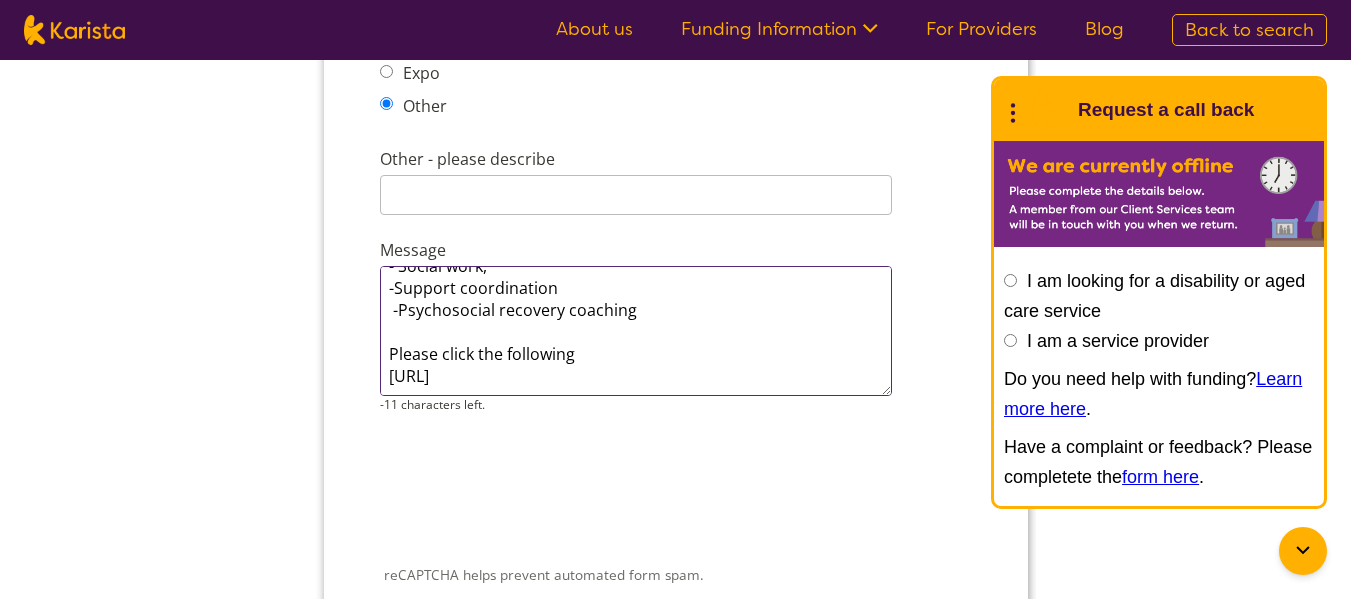 drag, startPoint x: 569, startPoint y: 384, endPoint x: 390, endPoint y: 335, distance: 185.58556 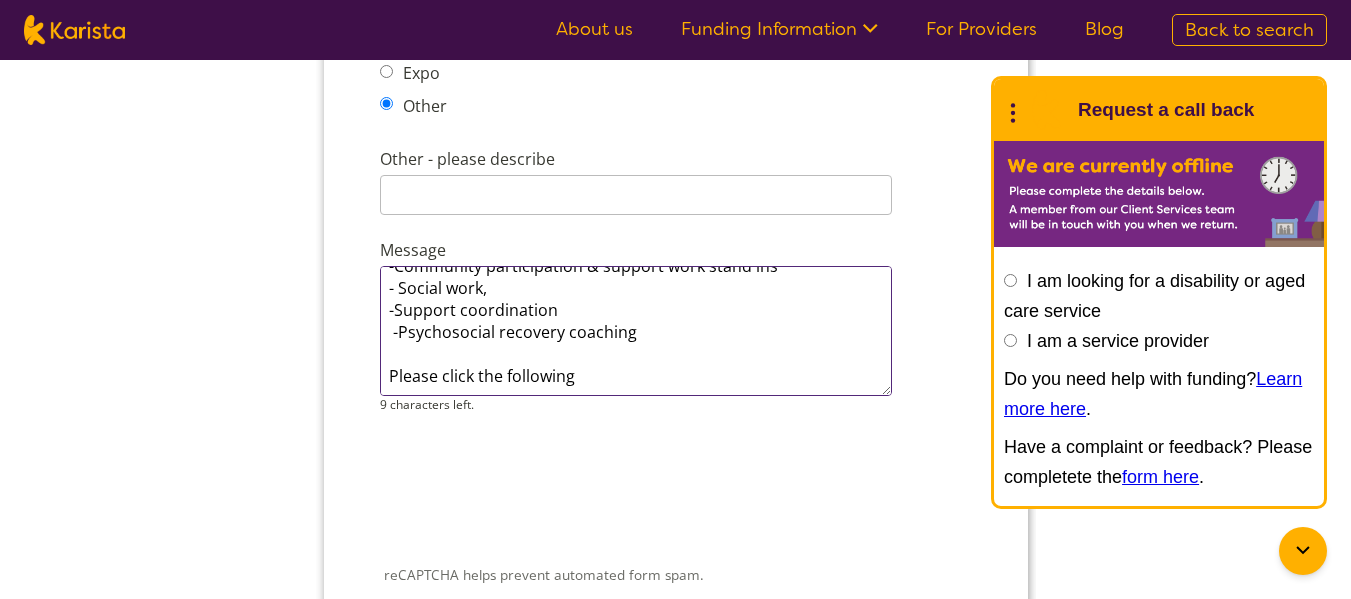 paste on "https://www.wemacare" 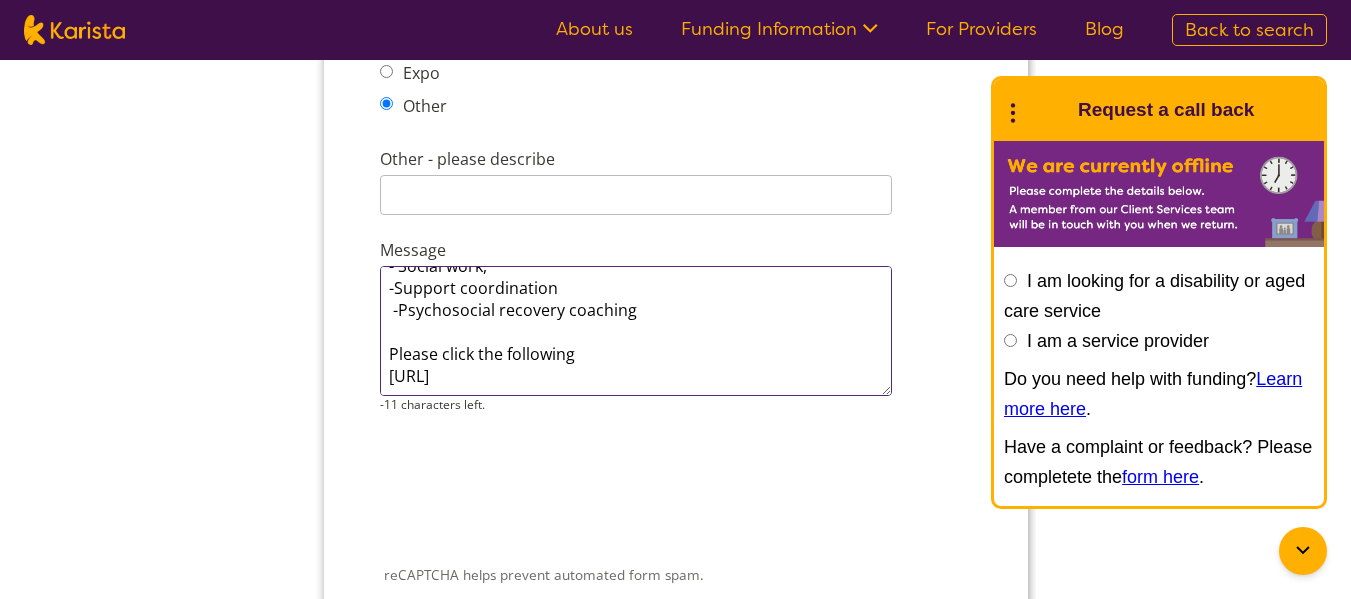click on "Wema Care Group offer the following the following
-Early Childhood Intervention
-Community participation & support work stand ins
- Social work,
-Support coordination
-Psychosocial recovery coaching
Please click the following
https://www.wemacare" at bounding box center (635, 331) 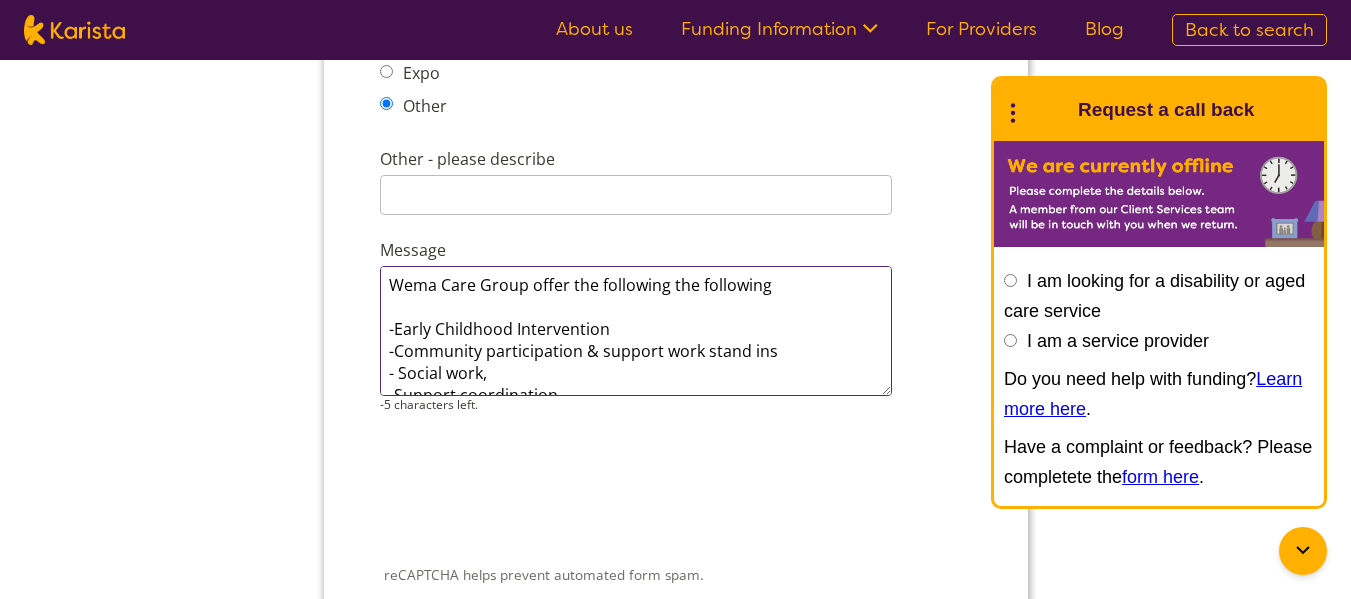 scroll, scrollTop: 0, scrollLeft: 0, axis: both 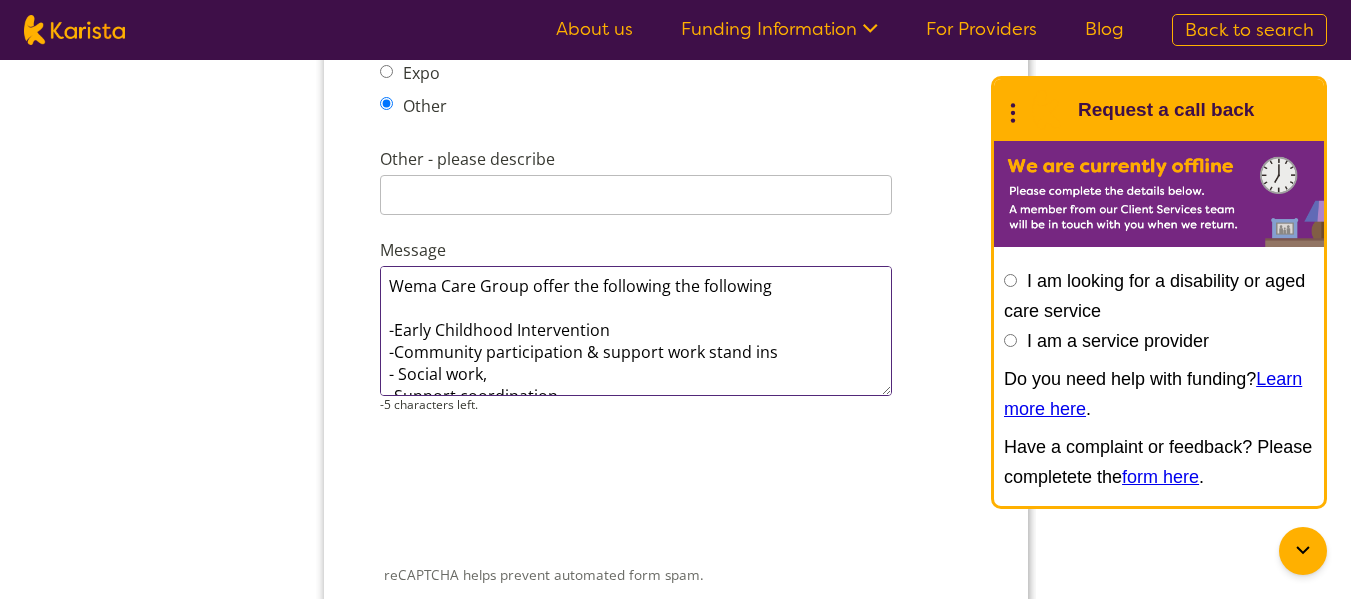 click on "Wema Care Group offer the following the following
-Early Childhood Intervention
-Community participation & support work stand ins
- Social work,
-Support coordination
-Psychosocial recovery coaching
Please click the link
https://www.wemacare" at bounding box center [635, 331] 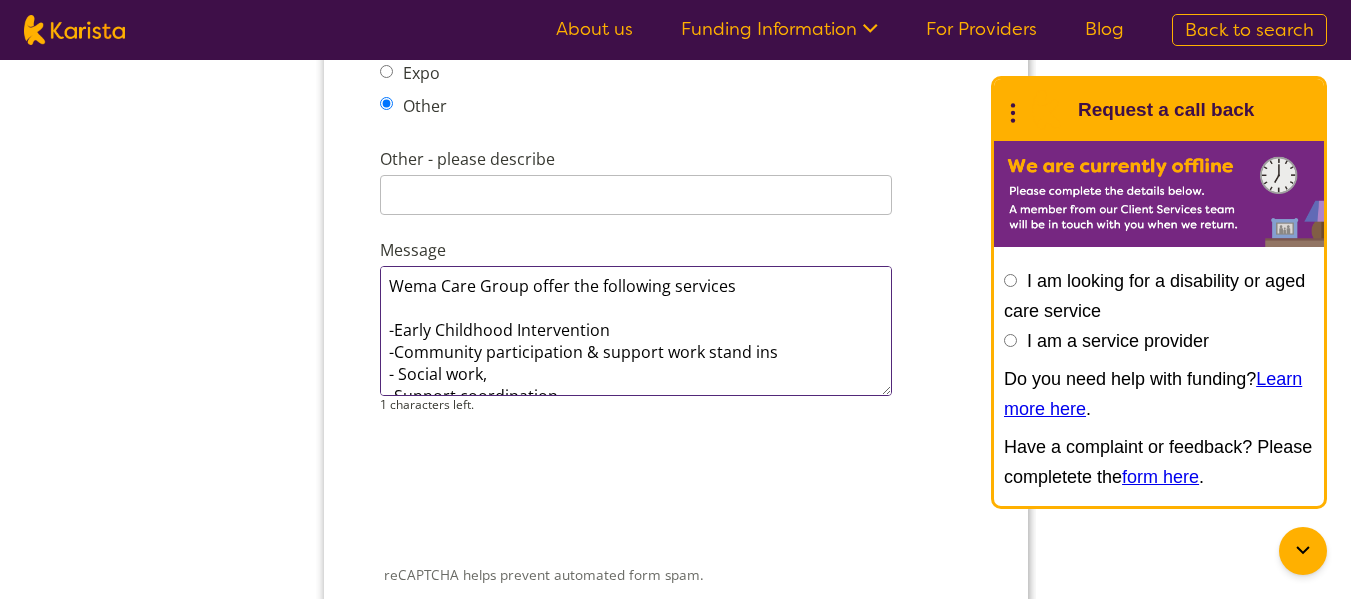 scroll, scrollTop: 152, scrollLeft: 0, axis: vertical 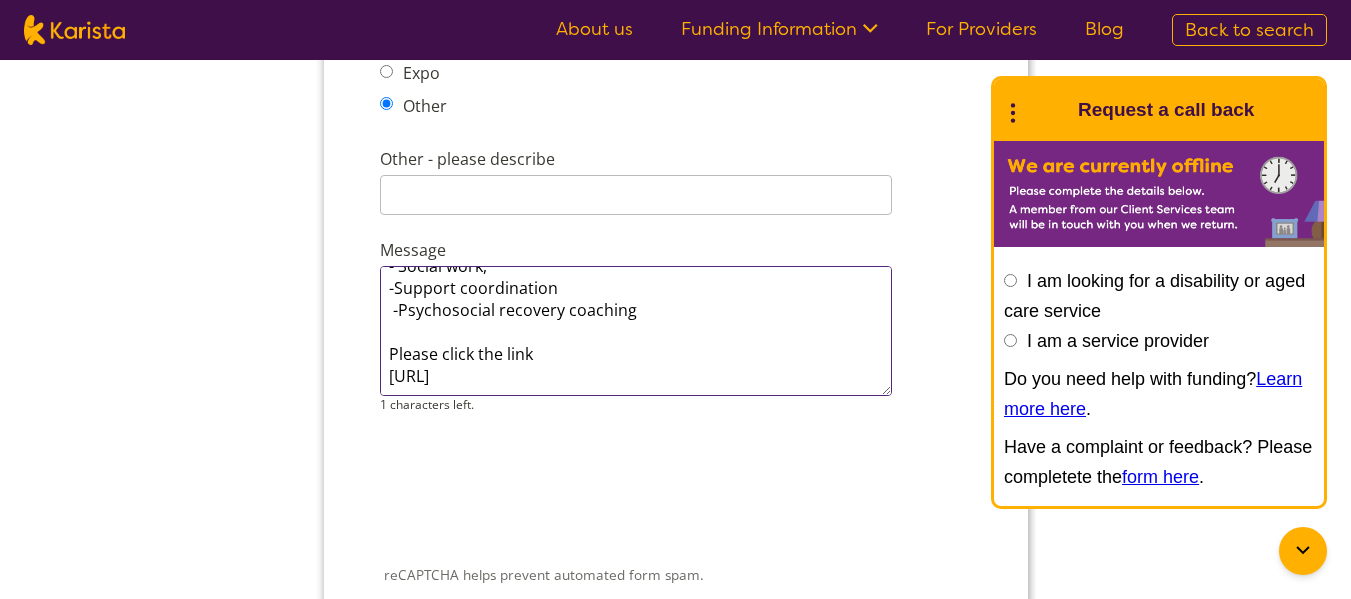 drag, startPoint x: 580, startPoint y: 334, endPoint x: 388, endPoint y: 335, distance: 192.00261 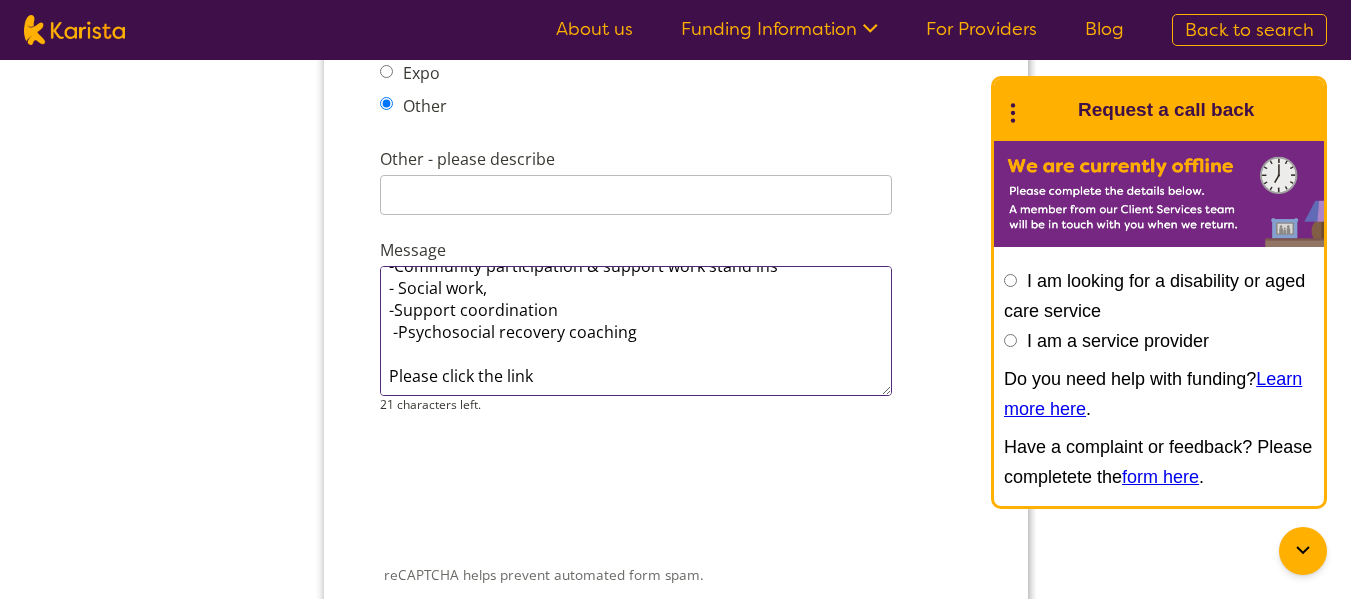 paste on "https://www.wemacaregroup.com/" 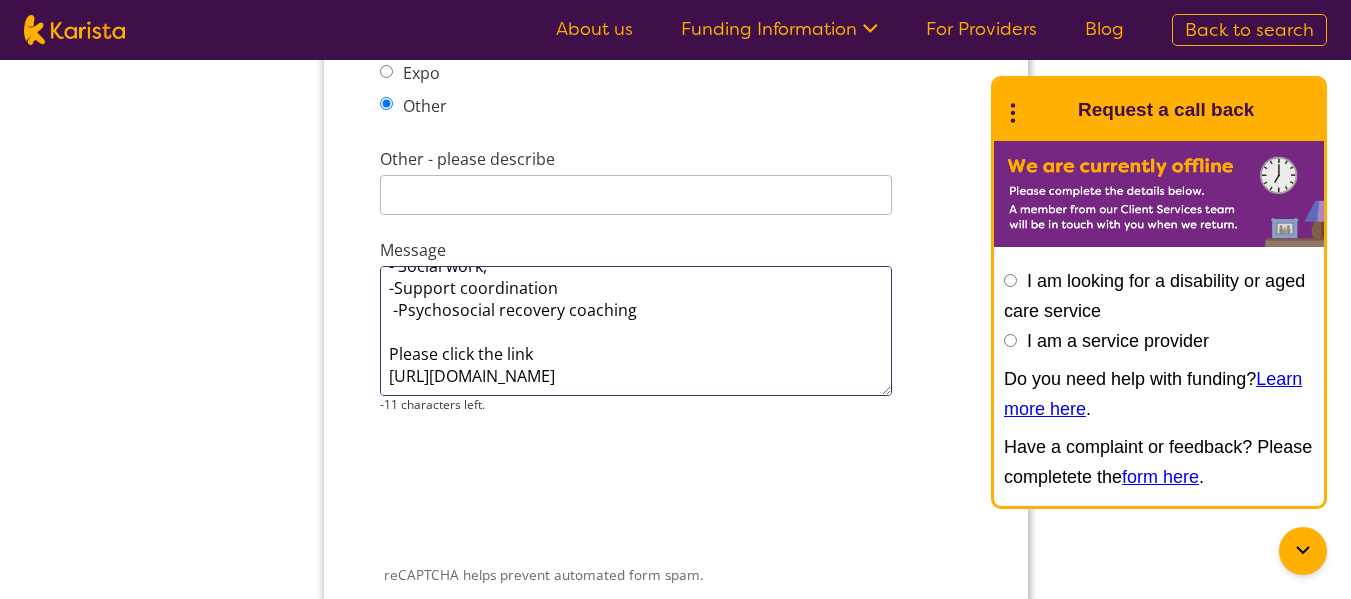drag, startPoint x: 538, startPoint y: 312, endPoint x: 442, endPoint y: 308, distance: 96.0833 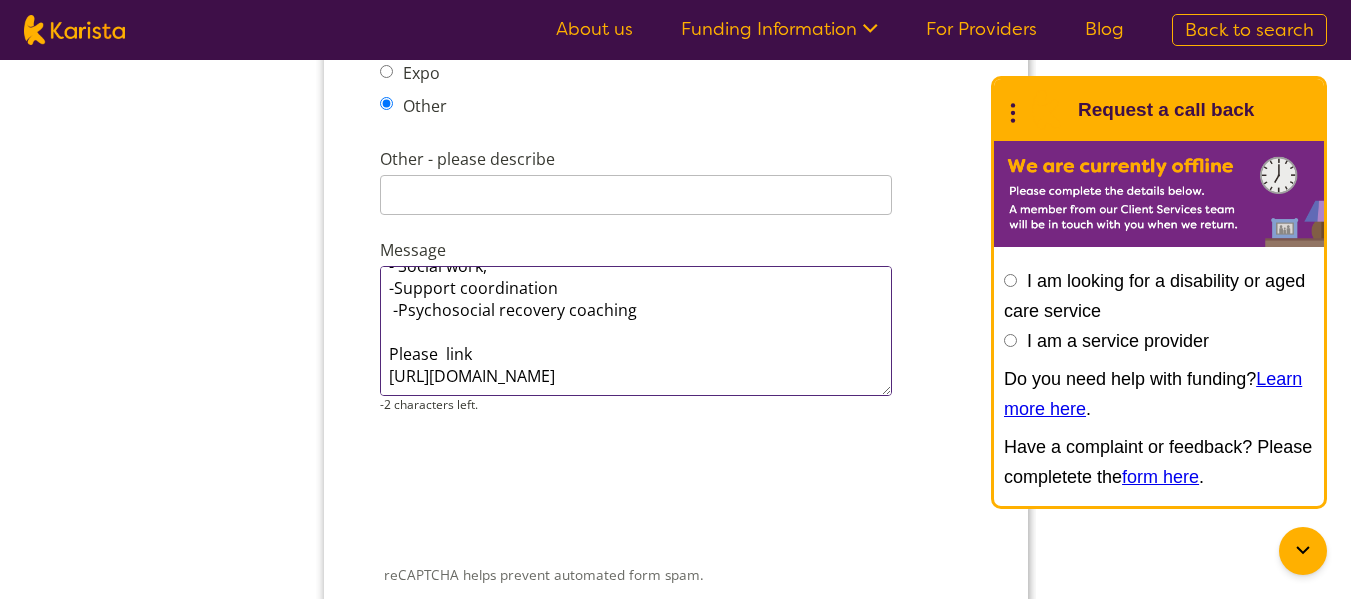 click on "Wema Care Group offer the following services
-Early Childhood Intervention
-Community participation & support work stand ins
- Social work,
-Support coordination
-Psychosocial recovery coaching
Please  link
https://www.wemacaregroup.com/" at bounding box center [635, 331] 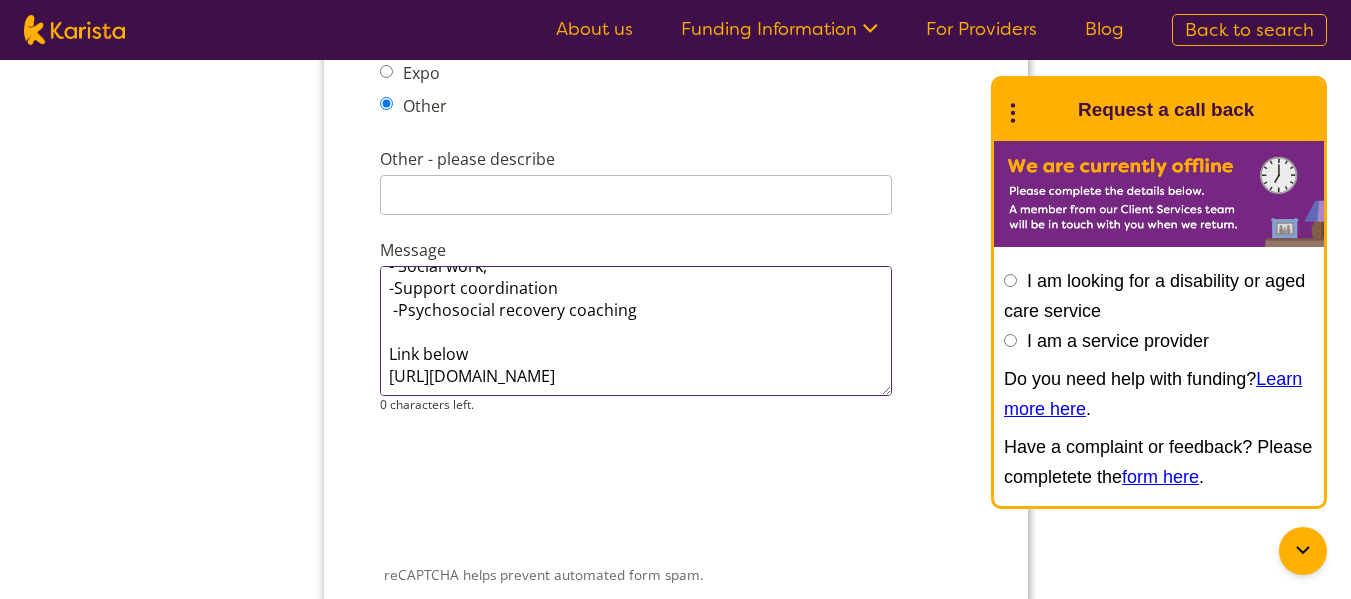 type on "Wema Care Group offer the following services
-Early Childhood Intervention
-Community participation & support work stand ins
- Social work,
-Support coordination
-Psychosocial recovery coaching
Link below
https://www.wemacaregroup.com/" 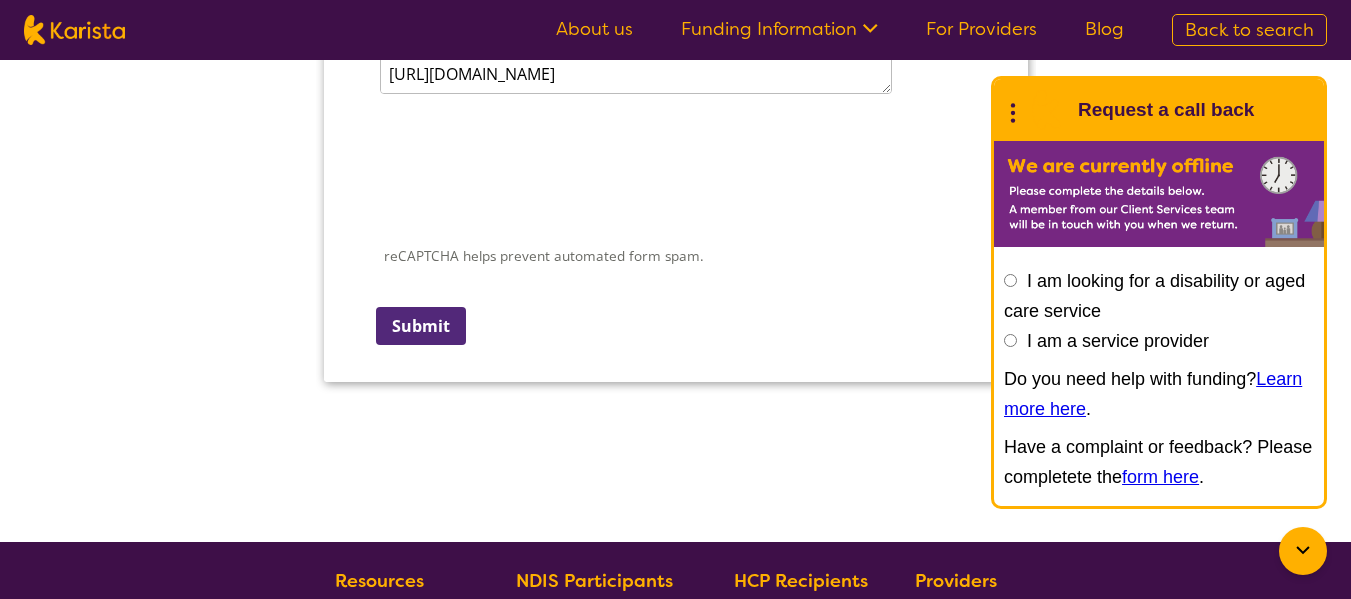 scroll, scrollTop: 3075, scrollLeft: 0, axis: vertical 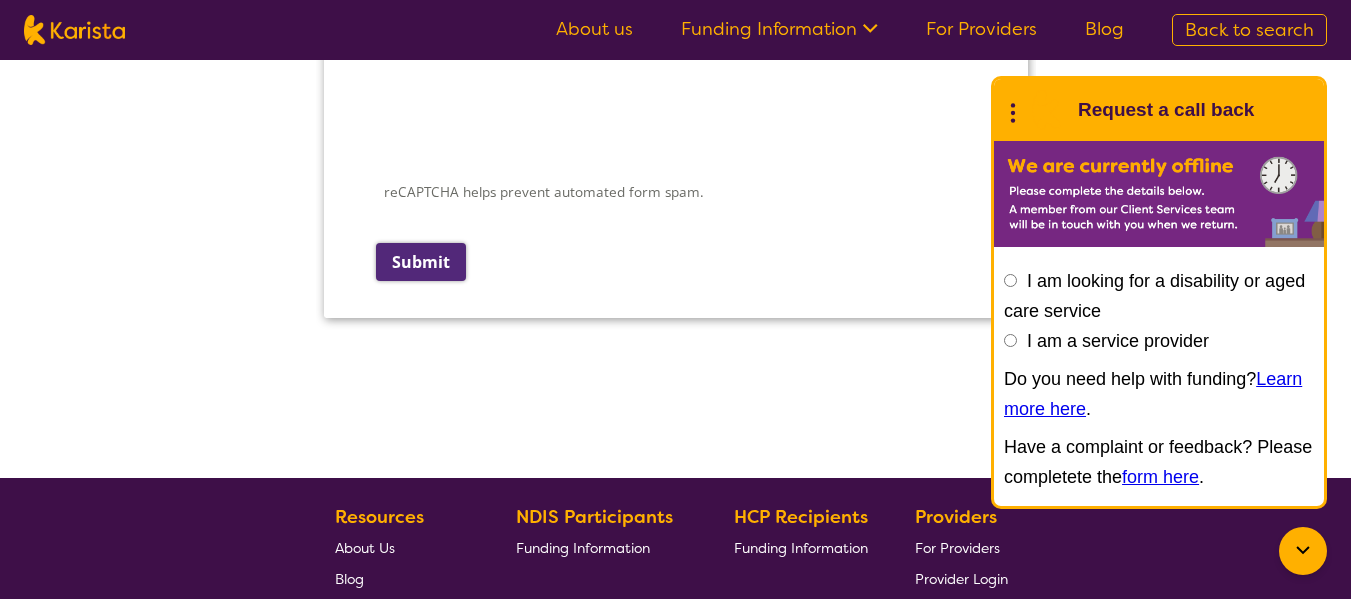 click on "Submit" at bounding box center (420, 262) 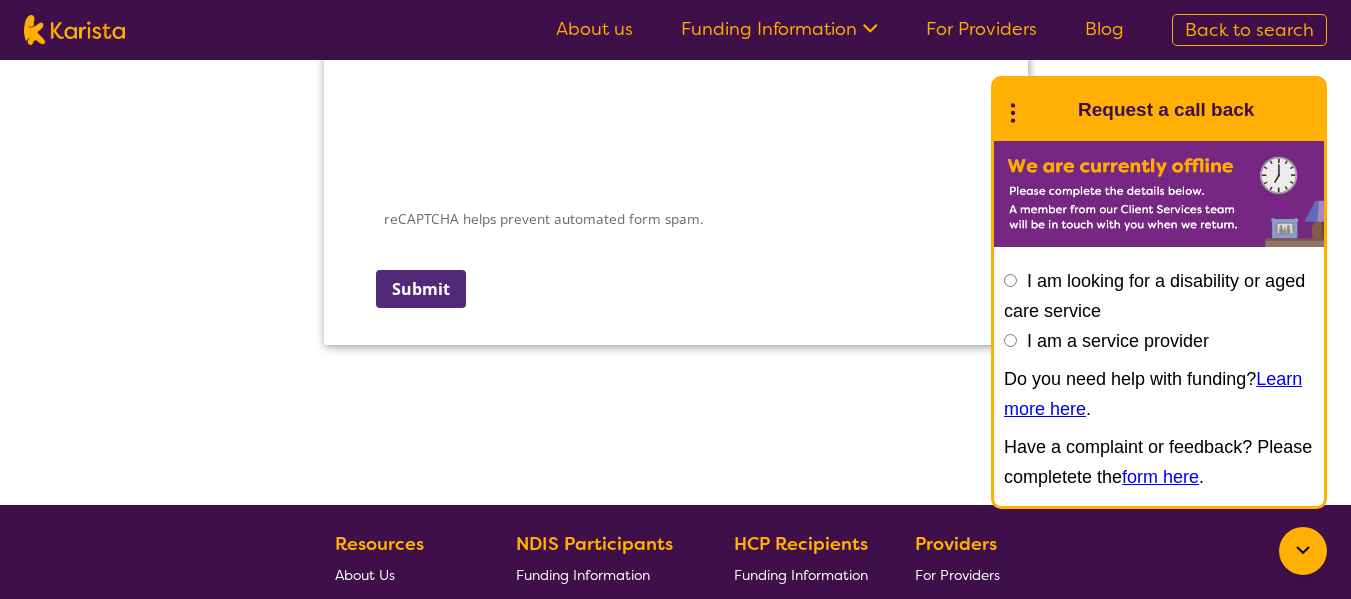 scroll, scrollTop: 30, scrollLeft: 0, axis: vertical 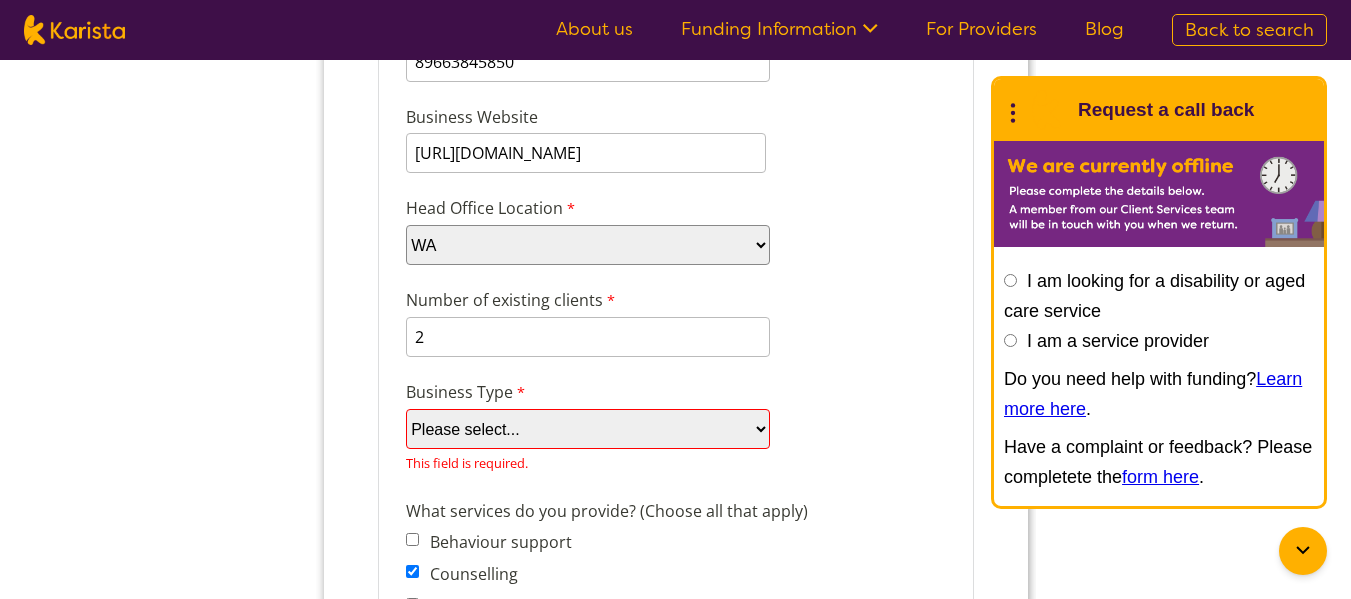 click on "Please select...
Company
Individual/Sole Trader
Other (please specify)" at bounding box center [587, 429] 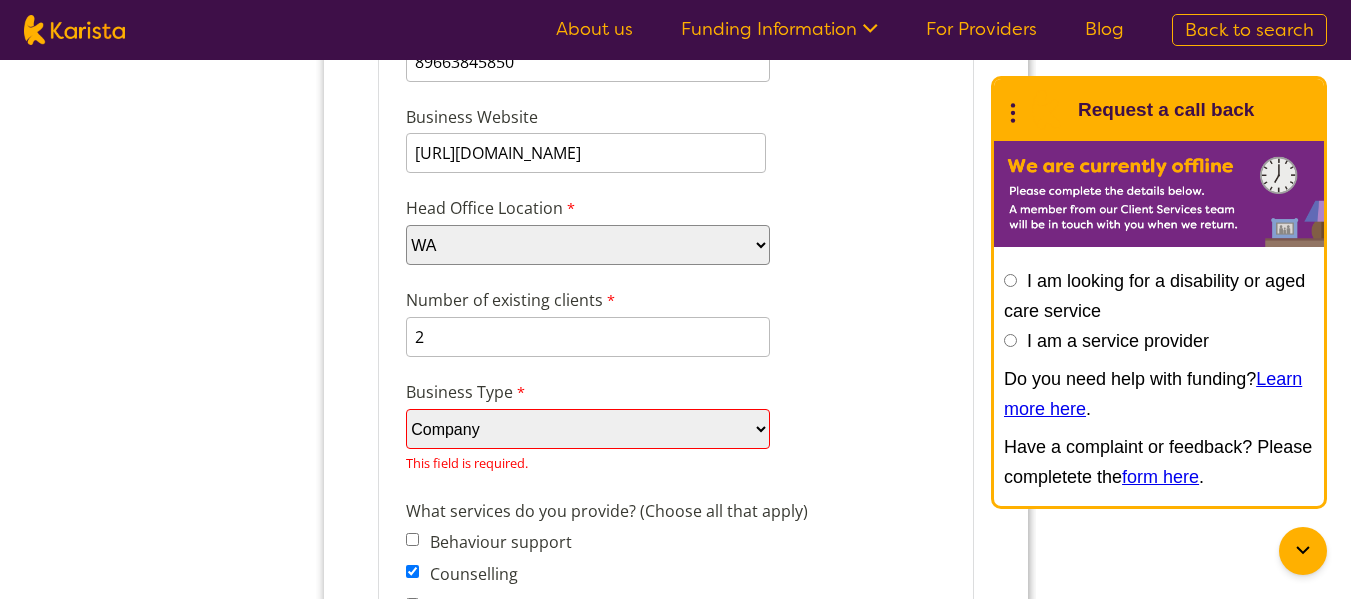 click on "Please select...
Company
Individual/Sole Trader
Other (please specify)" at bounding box center (587, 429) 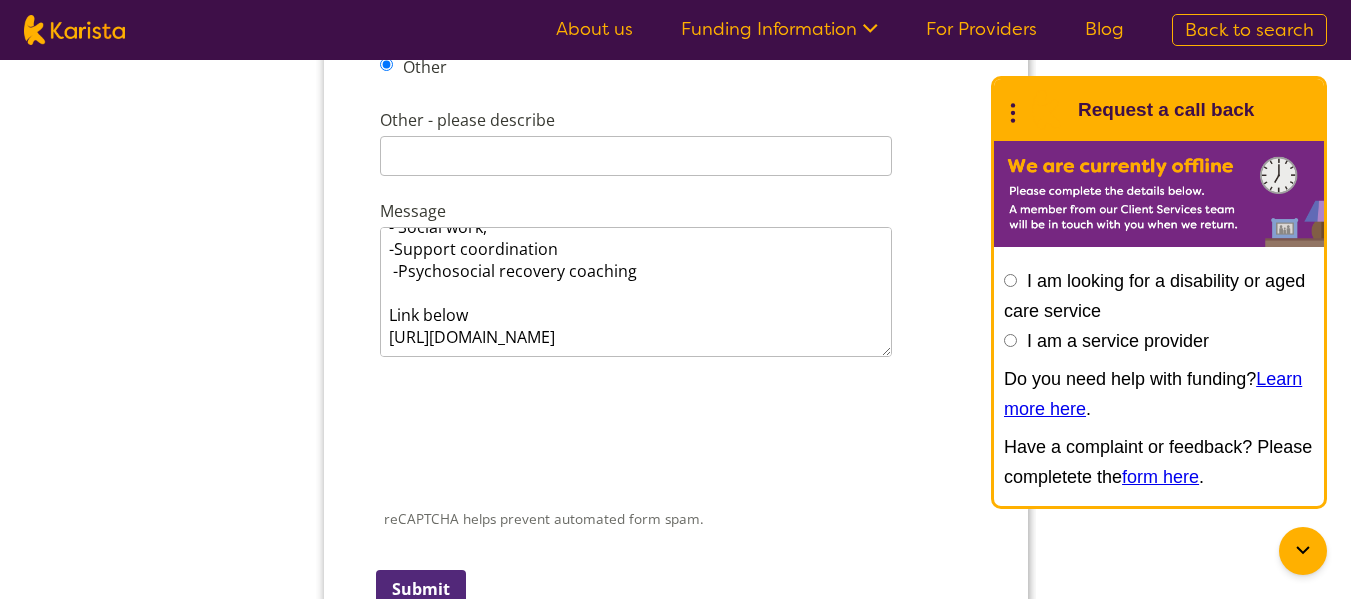 scroll, scrollTop: 2767, scrollLeft: 0, axis: vertical 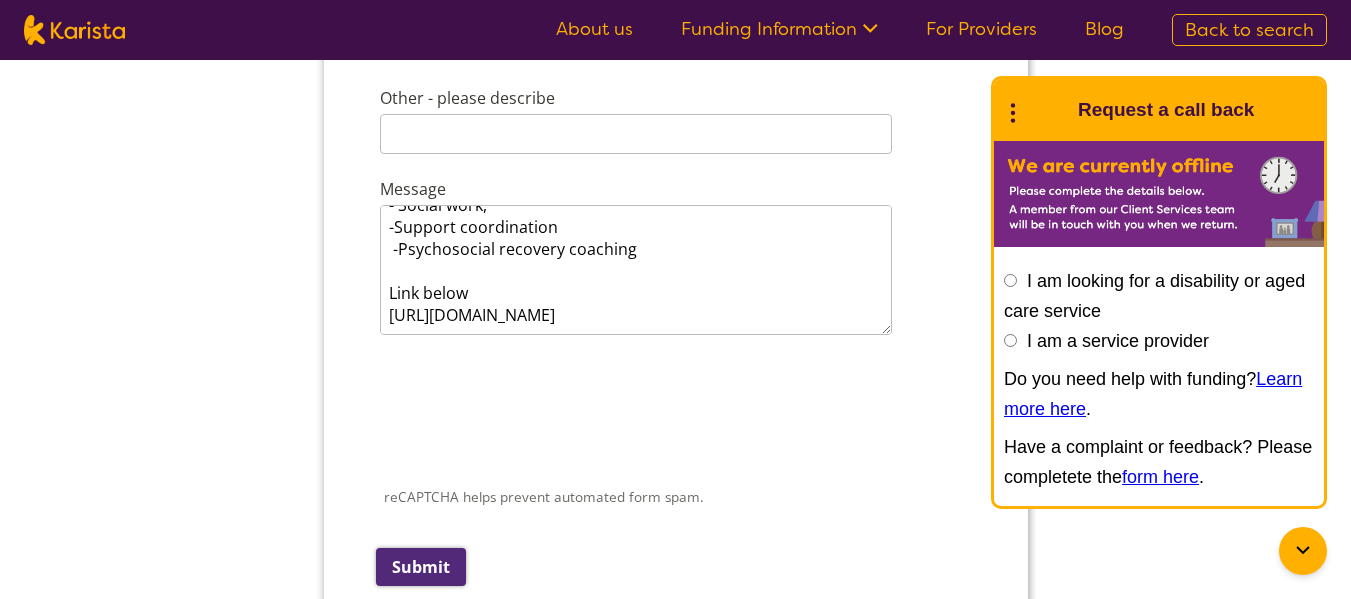 click on "Submit" at bounding box center [420, 567] 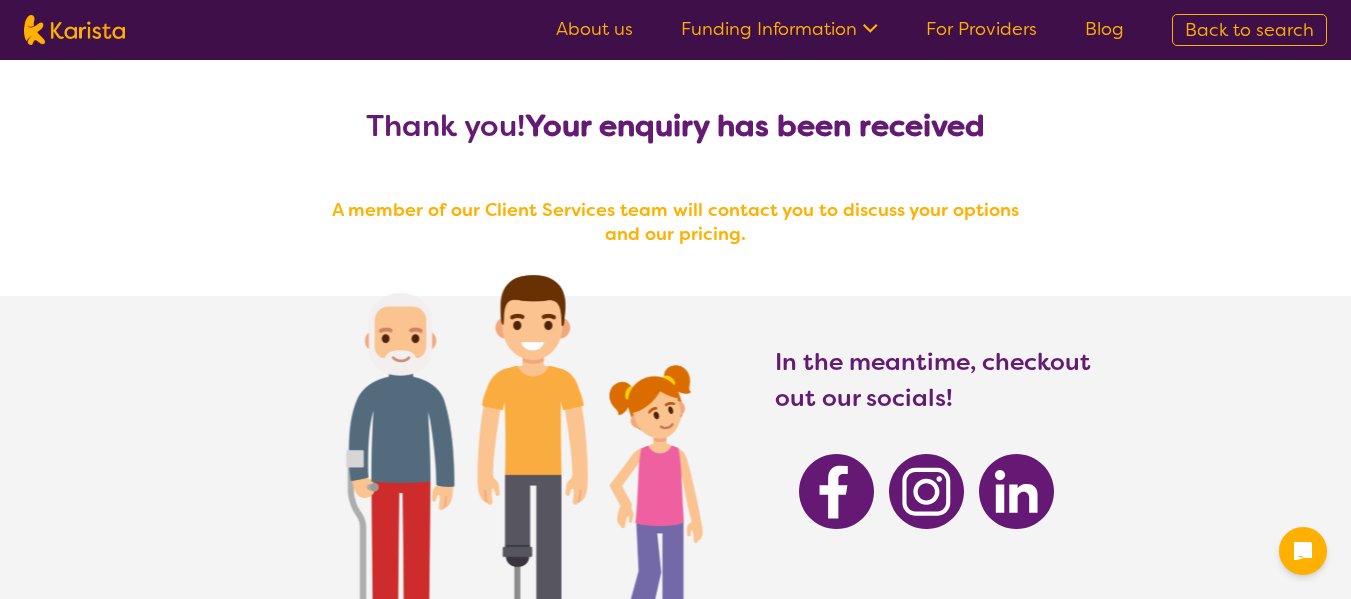 scroll, scrollTop: 0, scrollLeft: 0, axis: both 